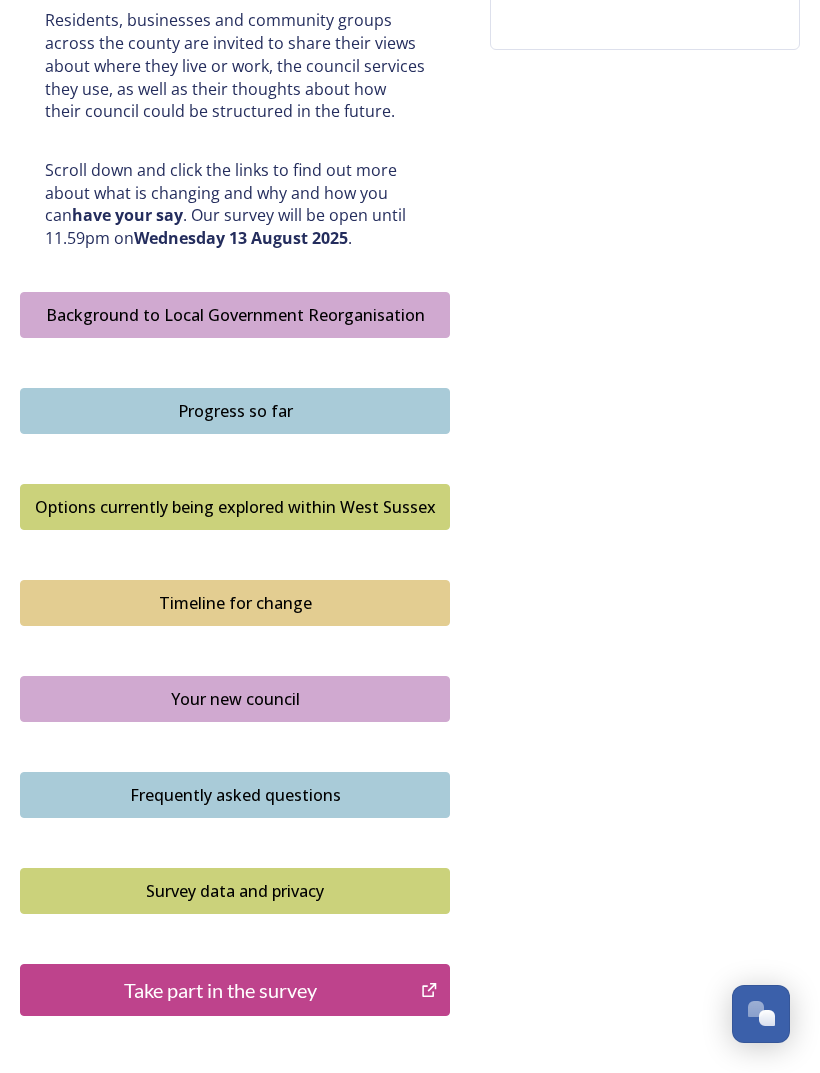 scroll, scrollTop: 942, scrollLeft: 0, axis: vertical 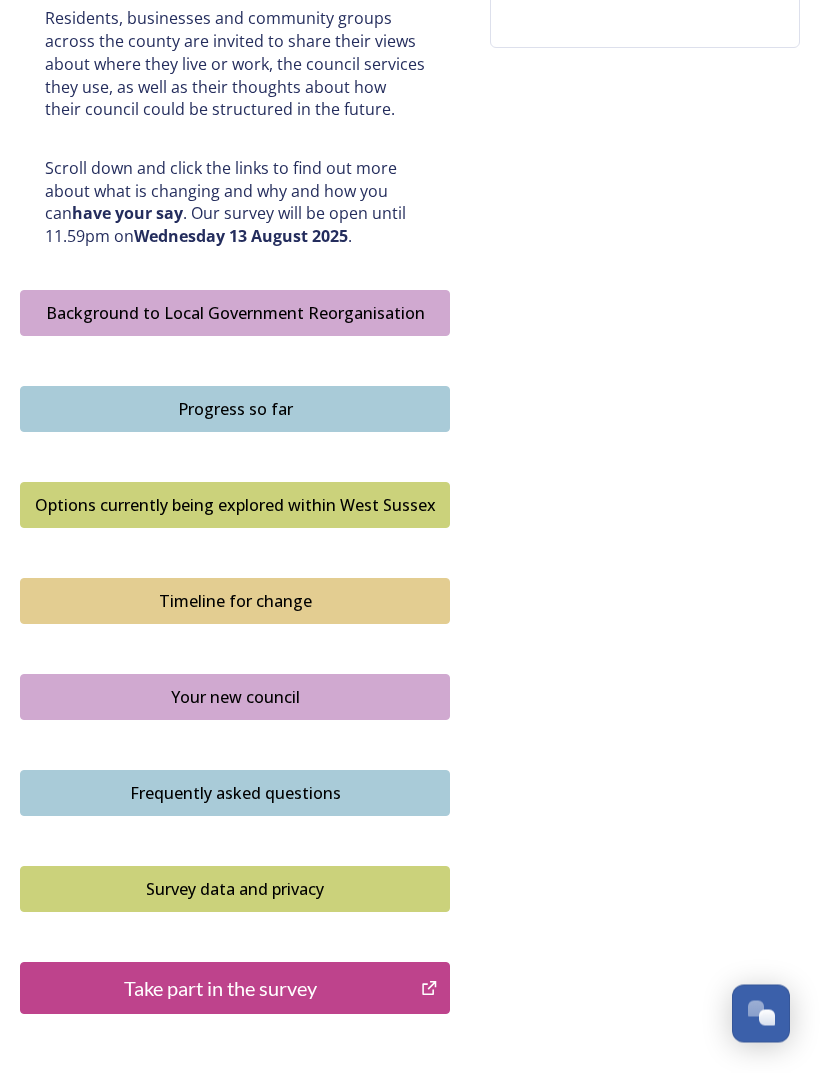 click on "Take part in the survey" at bounding box center [220, 989] 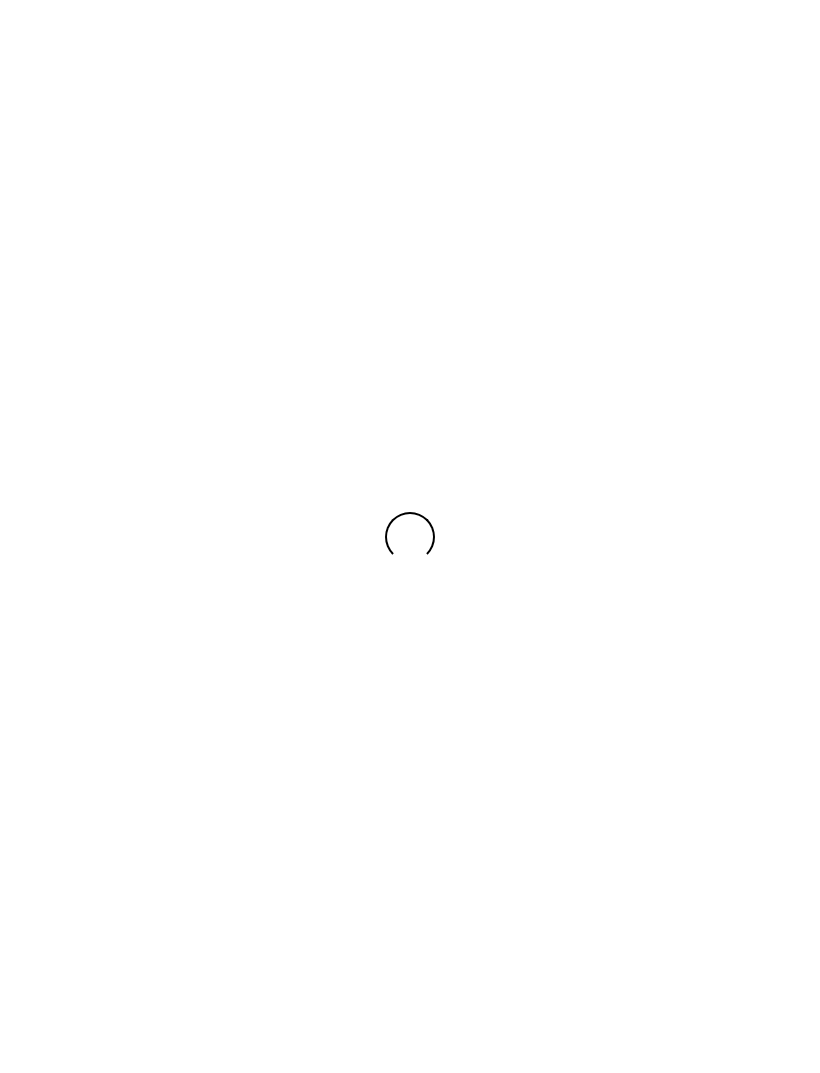 scroll, scrollTop: 0, scrollLeft: 0, axis: both 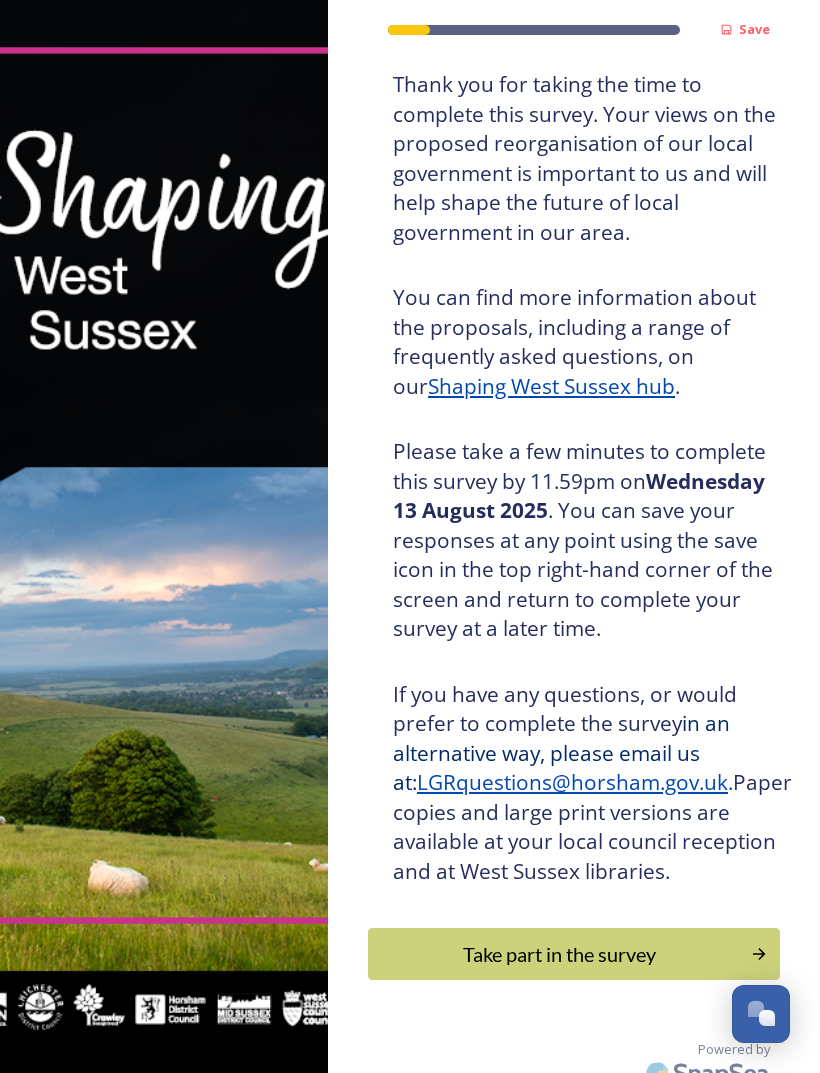 click on "Take part in the survey" at bounding box center [559, 954] 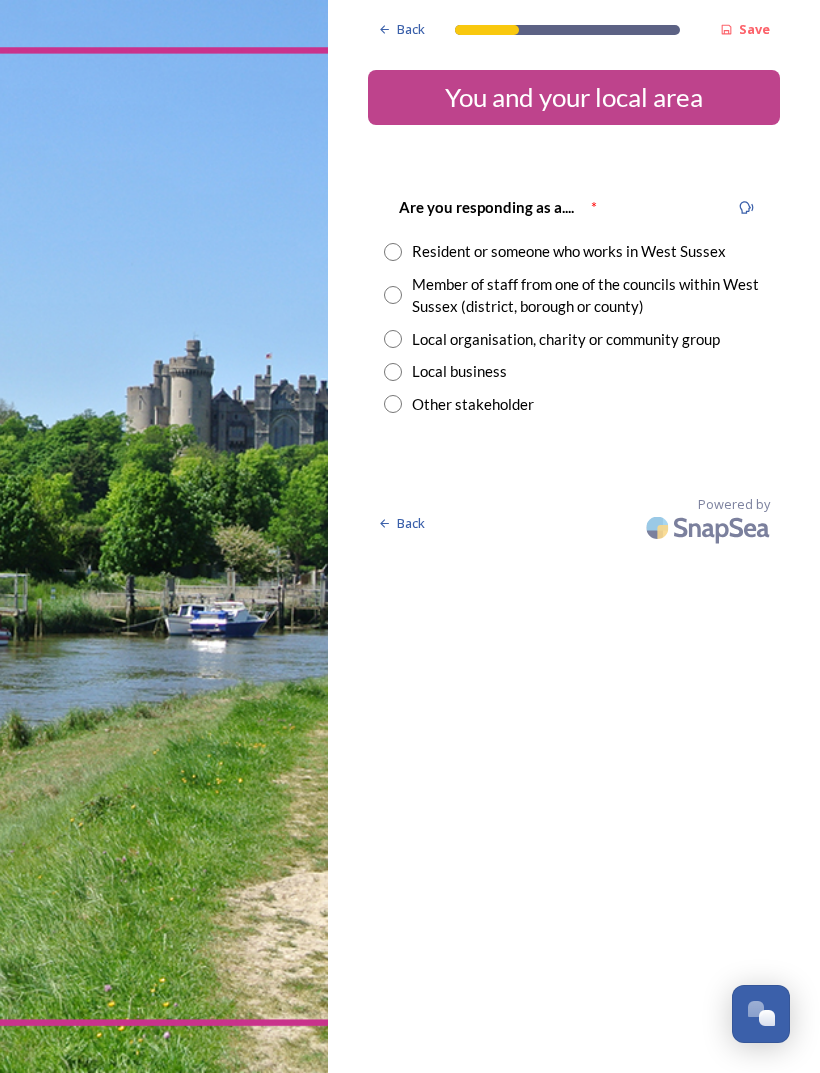 click at bounding box center (393, 252) 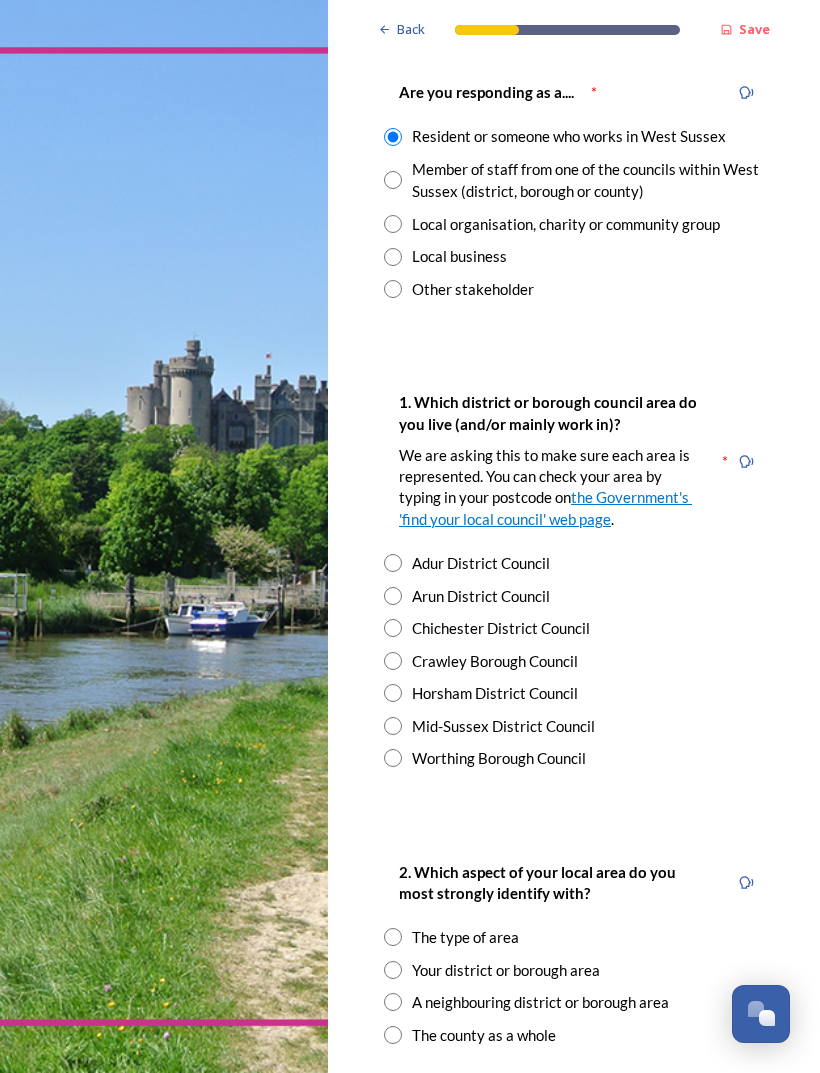 scroll, scrollTop: 116, scrollLeft: 0, axis: vertical 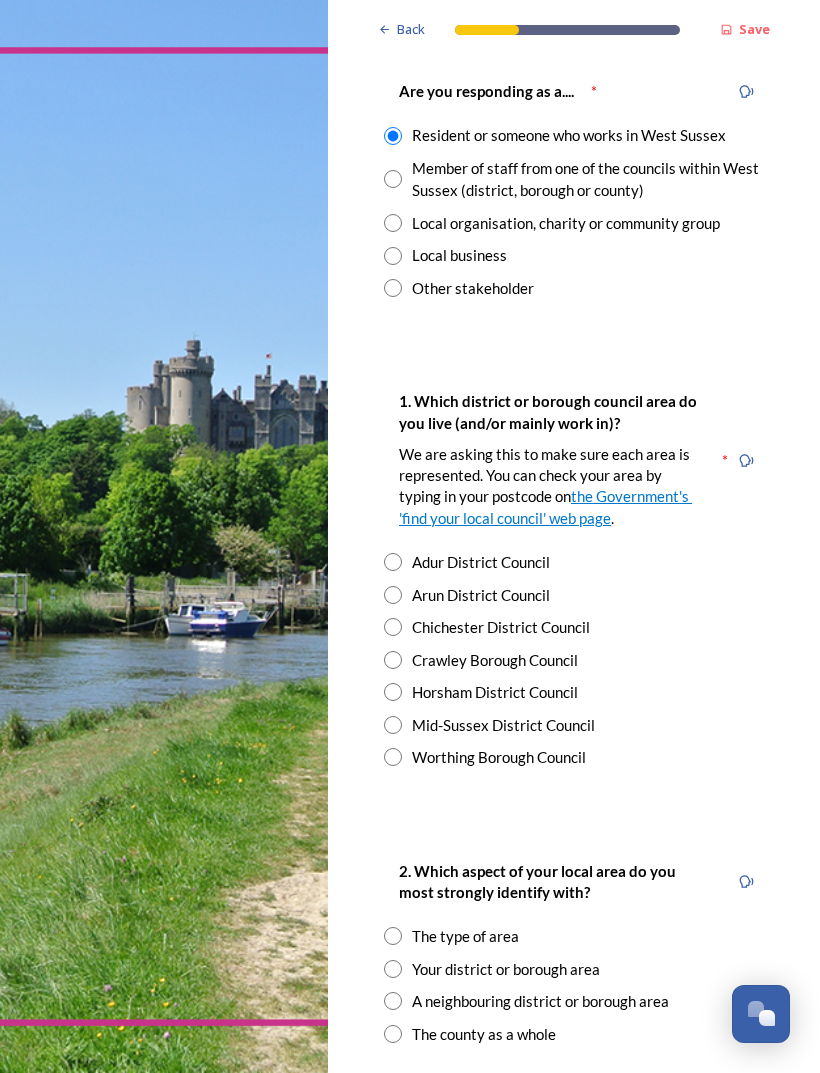 click at bounding box center [393, 757] 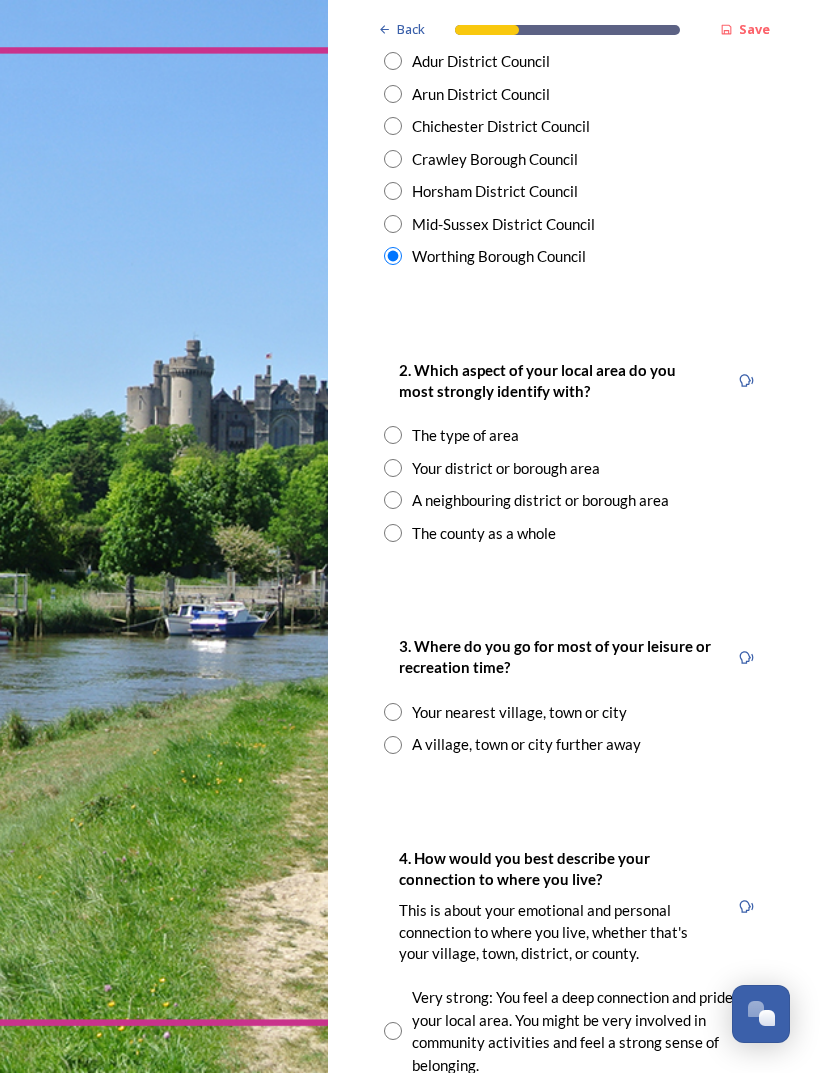 scroll, scrollTop: 616, scrollLeft: 0, axis: vertical 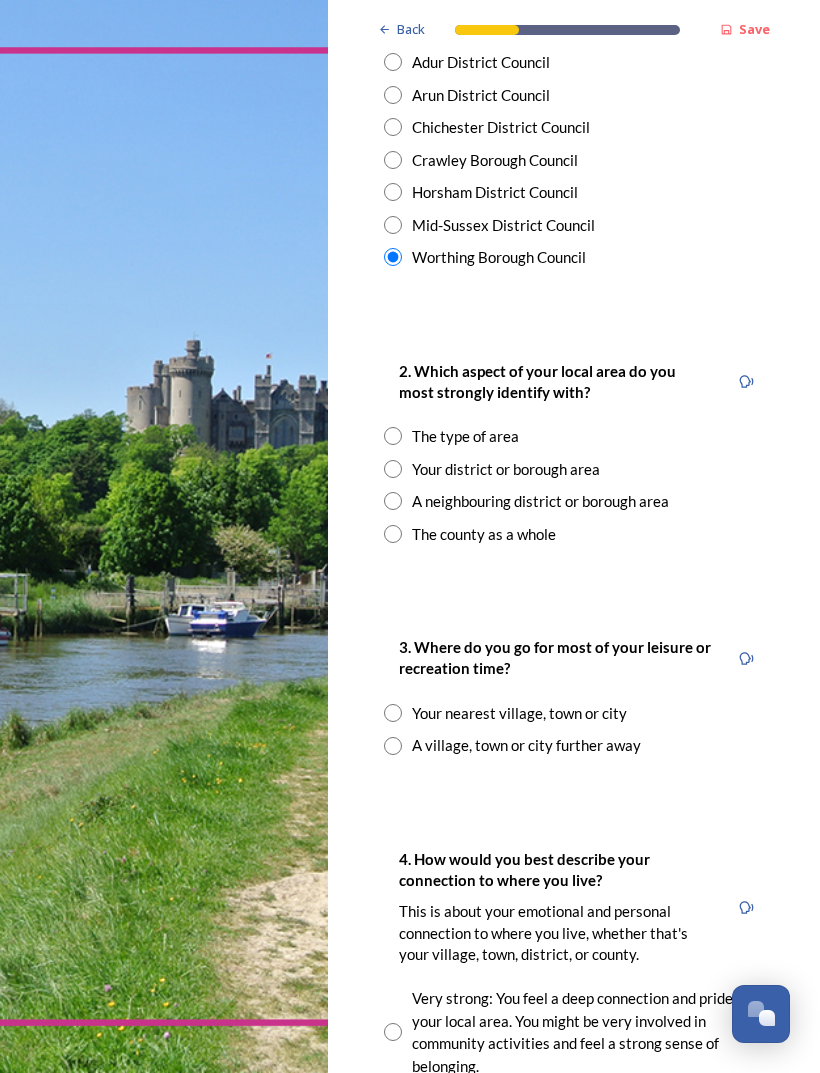 click at bounding box center [393, 469] 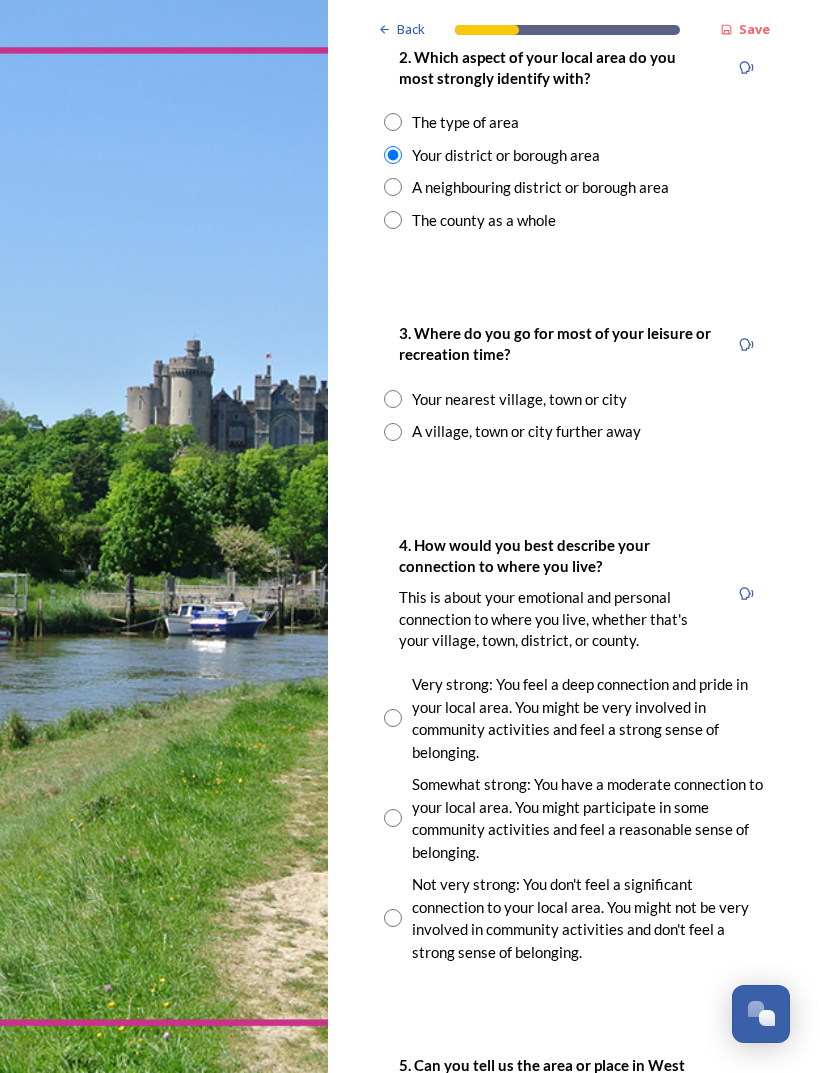scroll, scrollTop: 930, scrollLeft: 0, axis: vertical 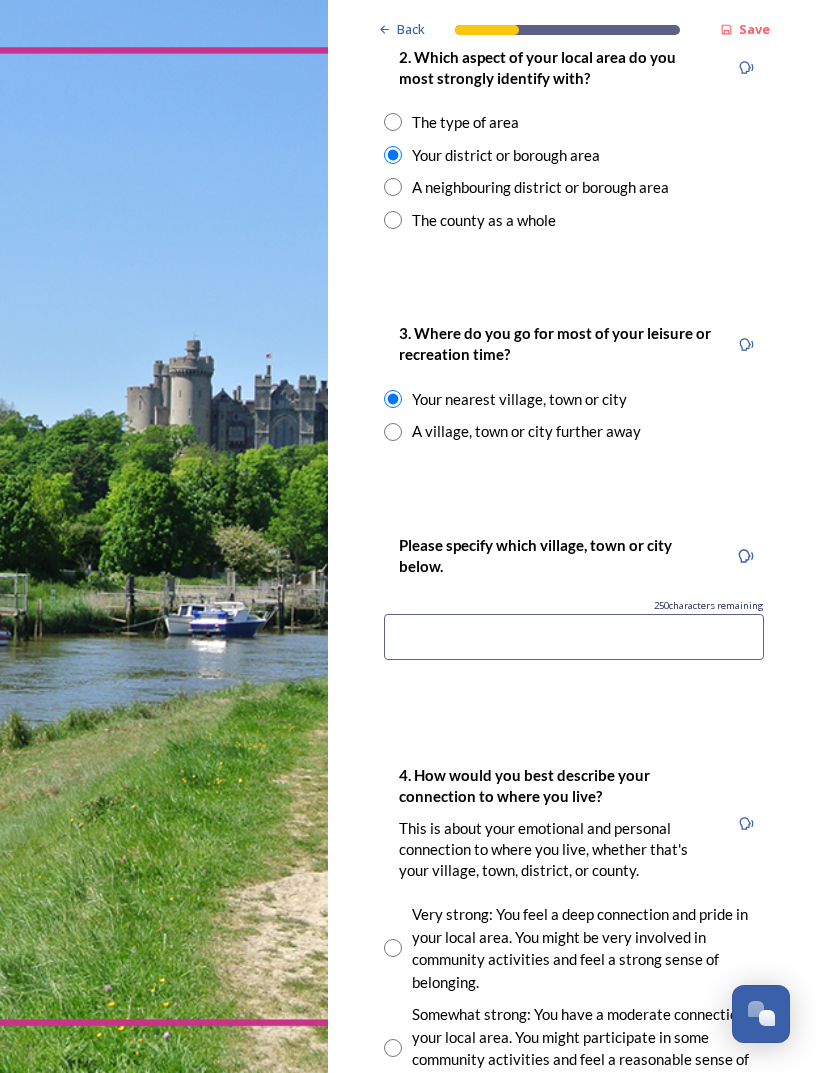 click at bounding box center (574, 637) 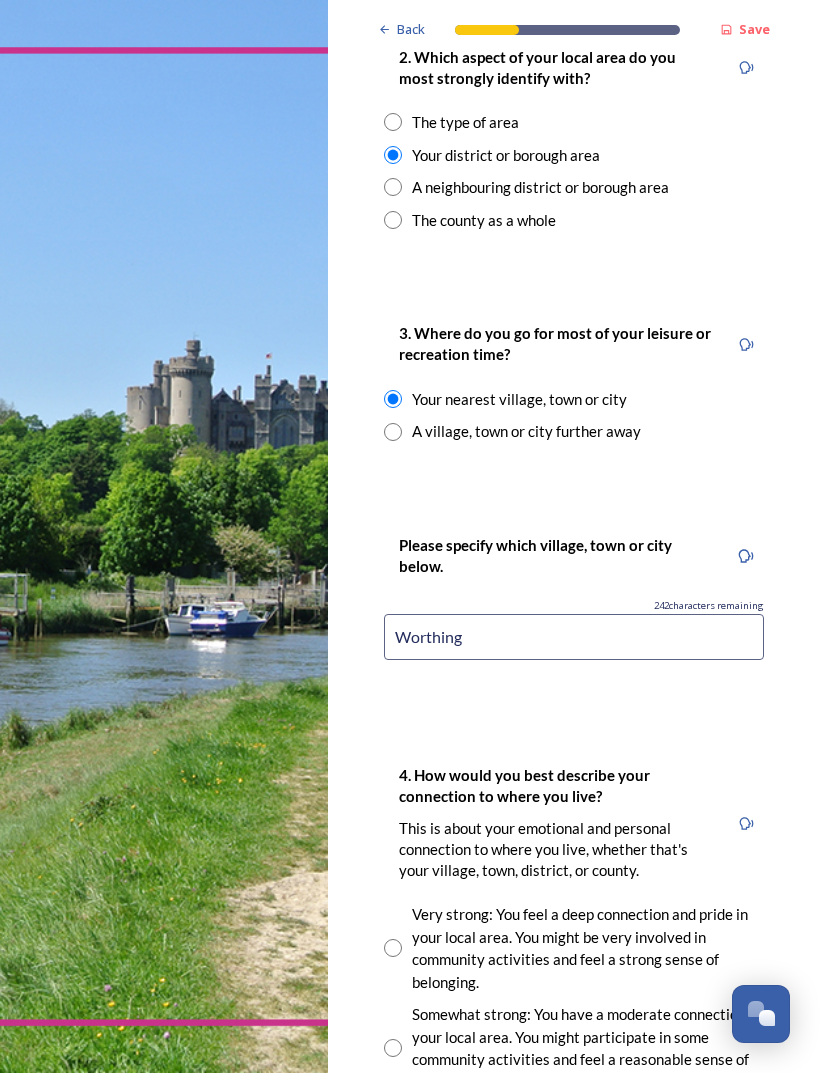 type on "Worthing" 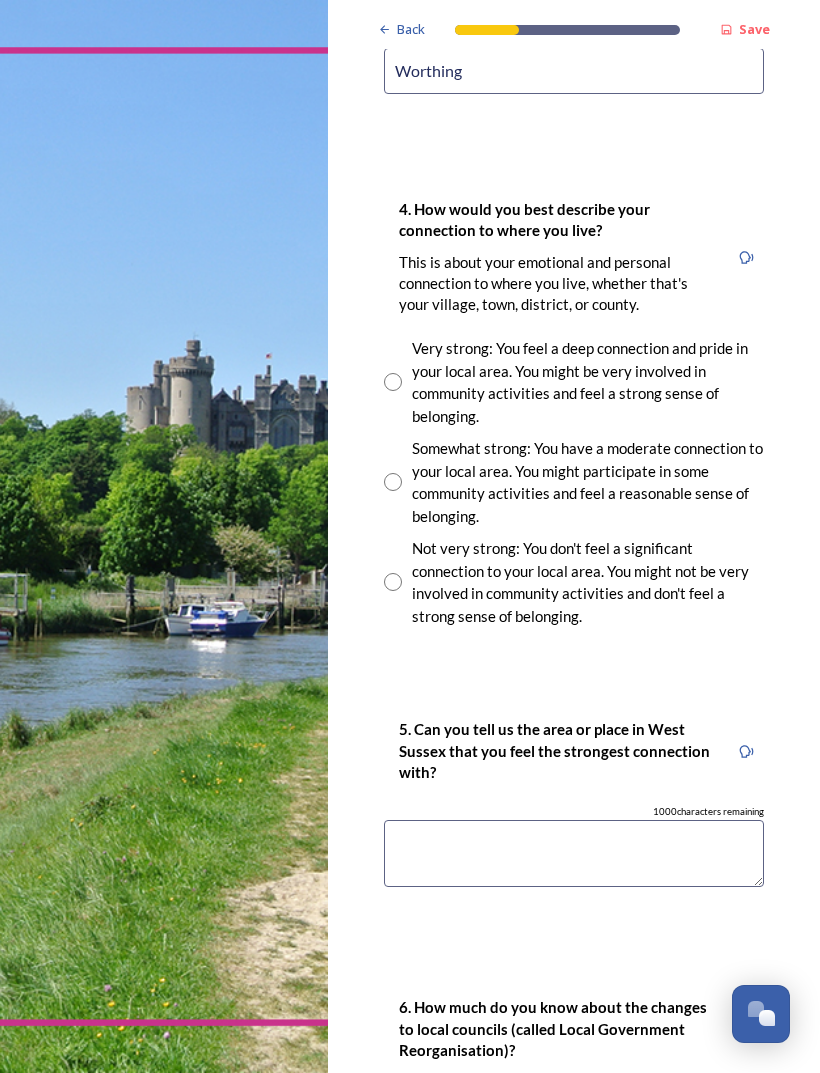 scroll, scrollTop: 1496, scrollLeft: 0, axis: vertical 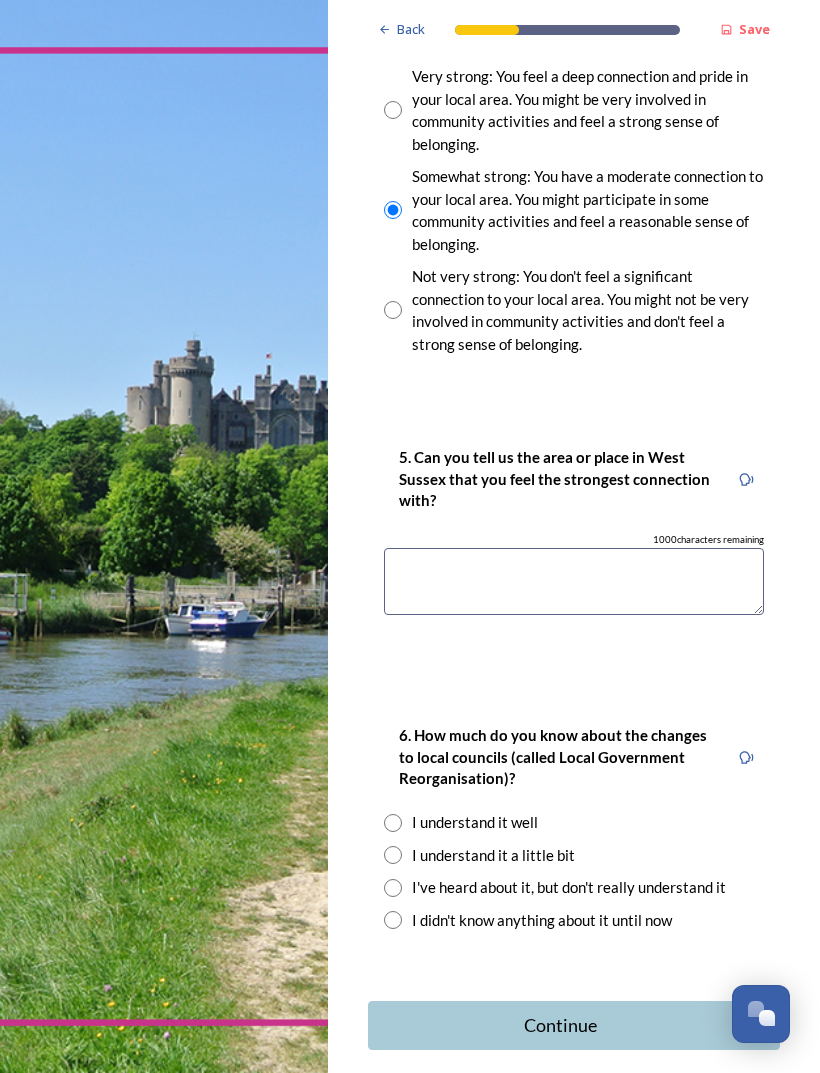 click at bounding box center (574, 581) 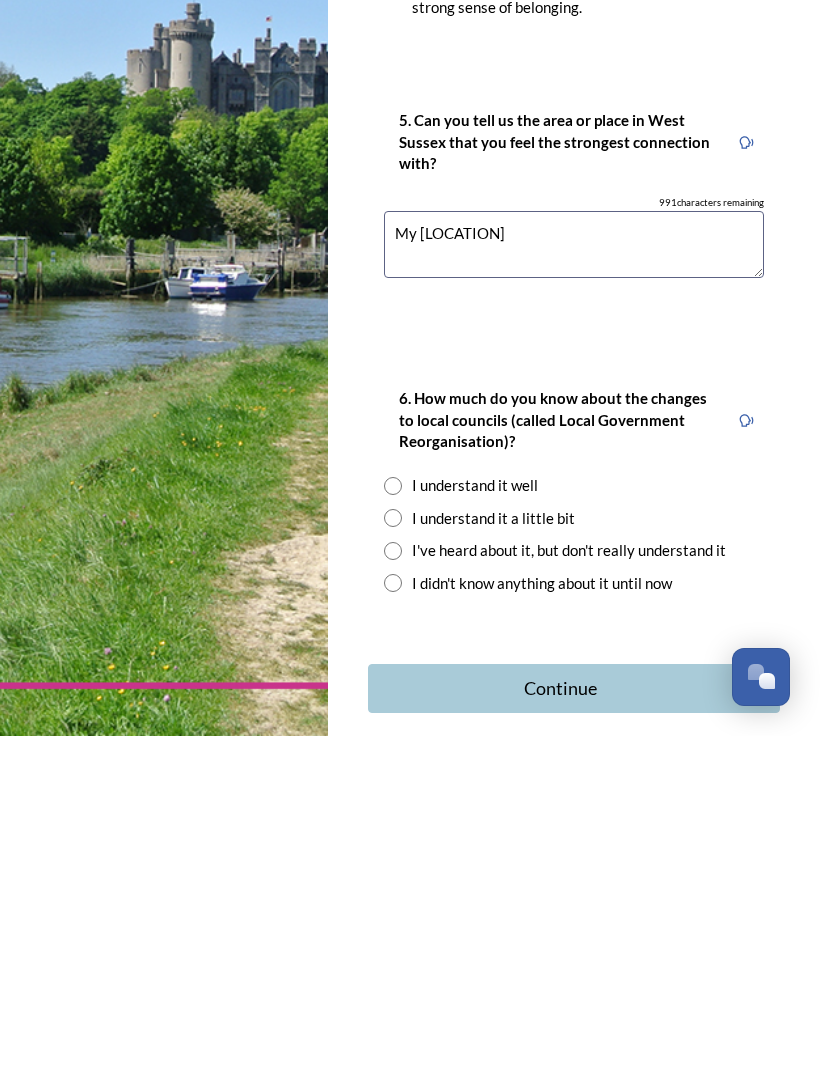 scroll, scrollTop: 65, scrollLeft: 0, axis: vertical 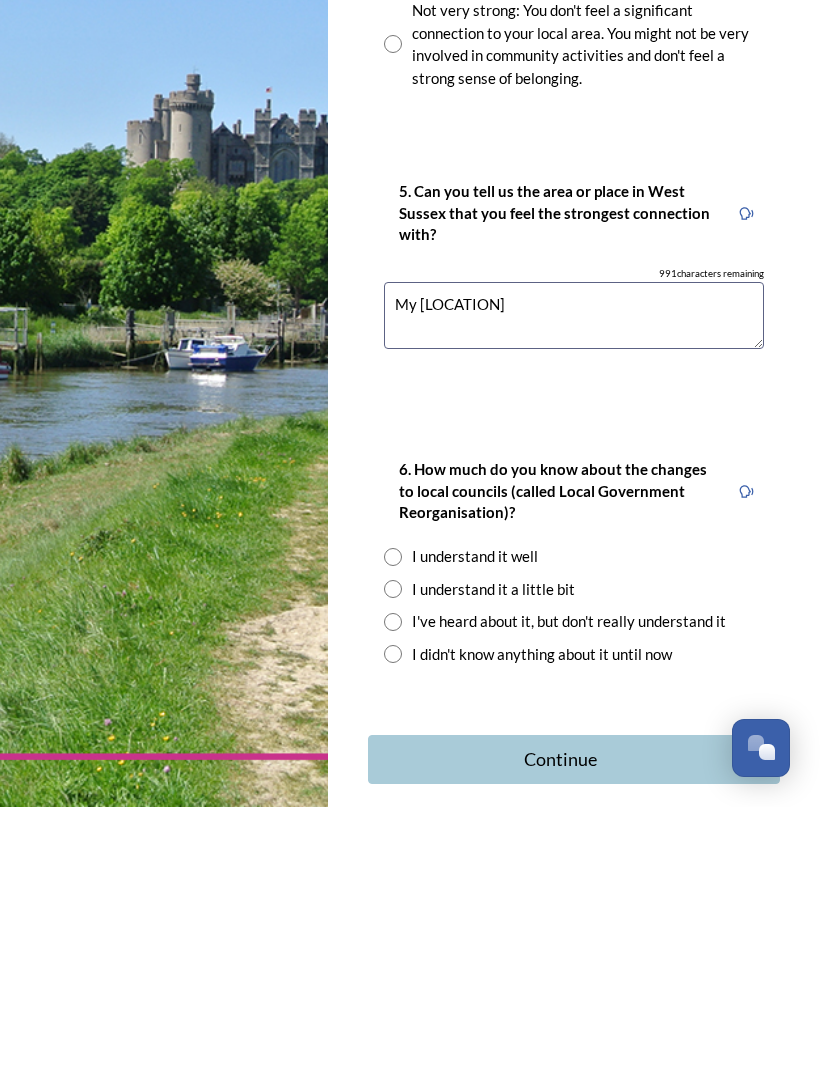 type on "My [LOCATION]" 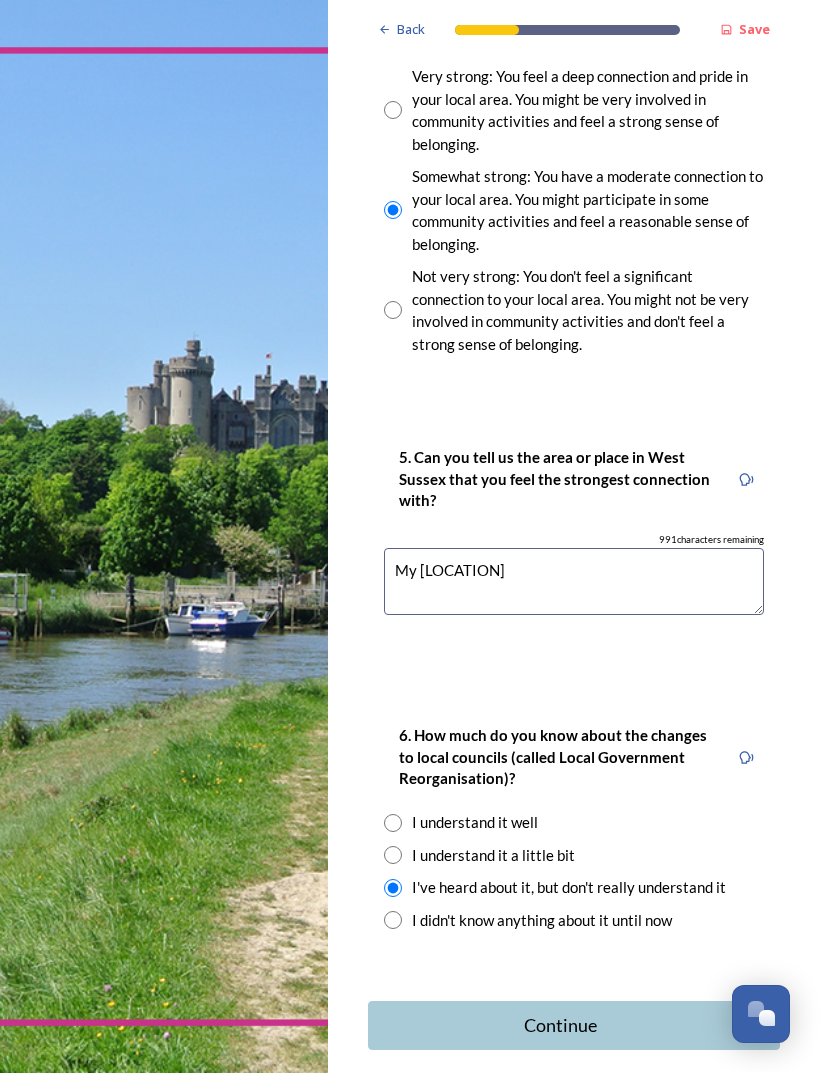 click on "Continue" at bounding box center (560, 1025) 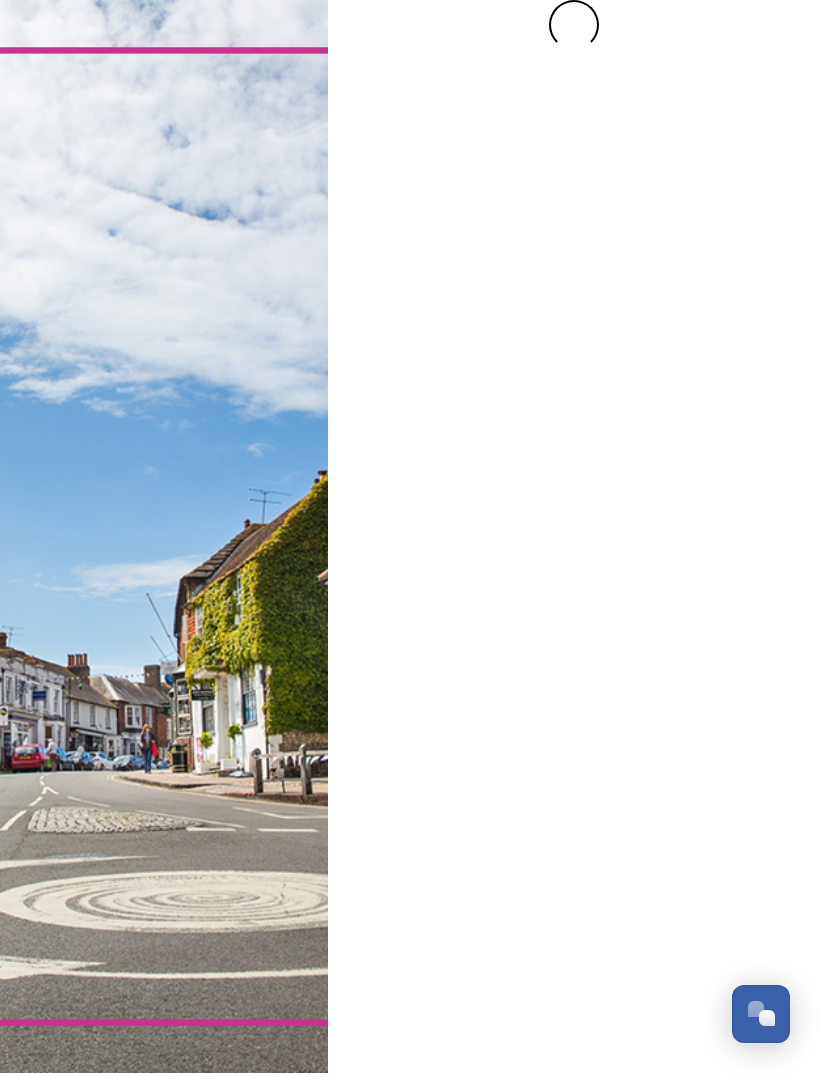 scroll, scrollTop: 0, scrollLeft: 0, axis: both 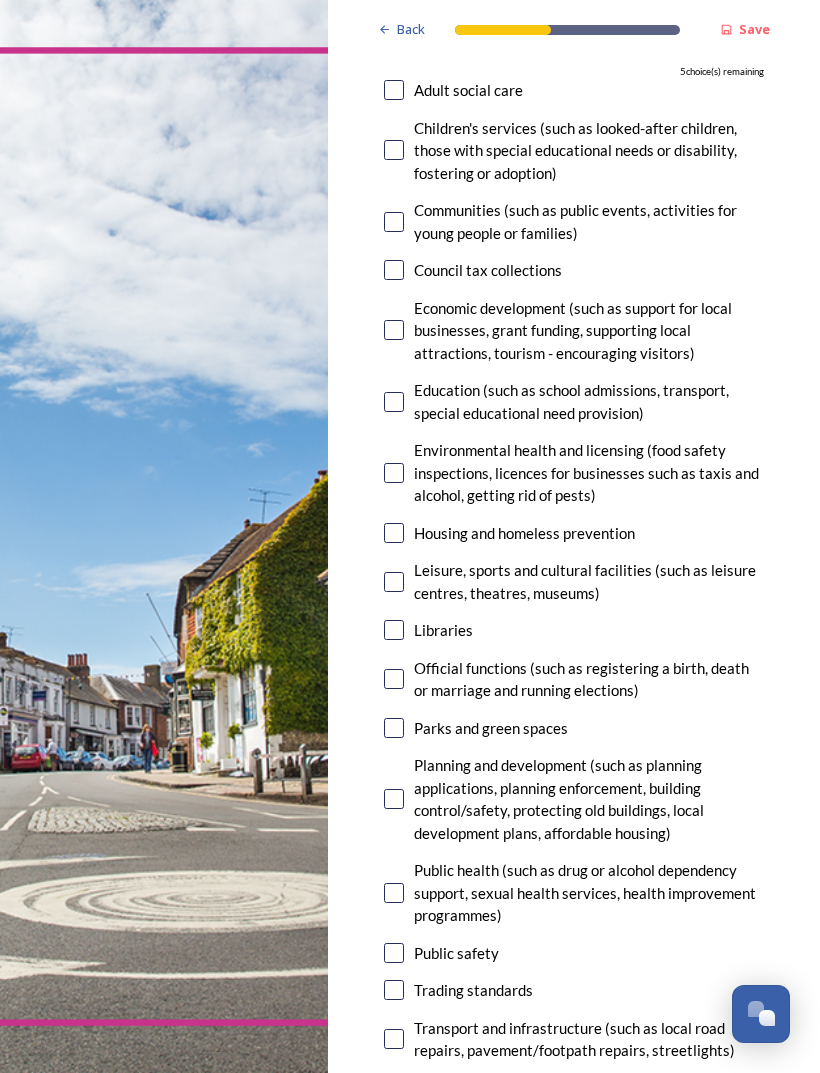 click at bounding box center (394, 402) 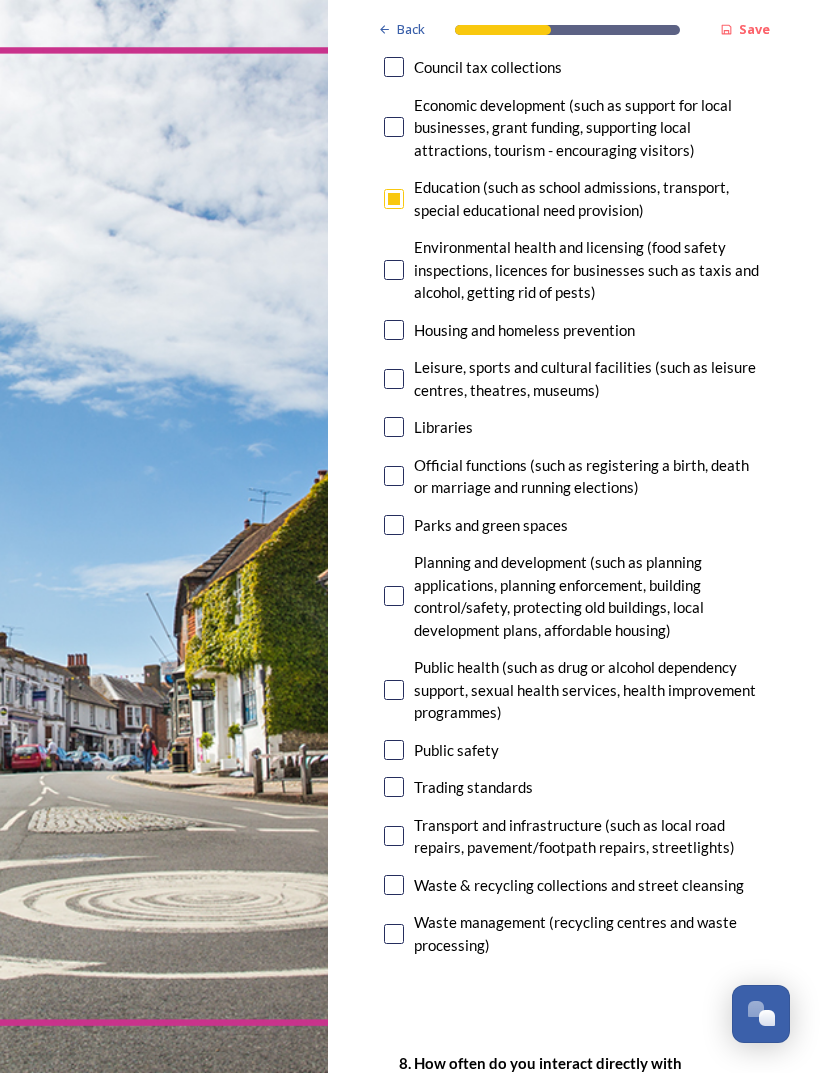 scroll, scrollTop: 495, scrollLeft: 0, axis: vertical 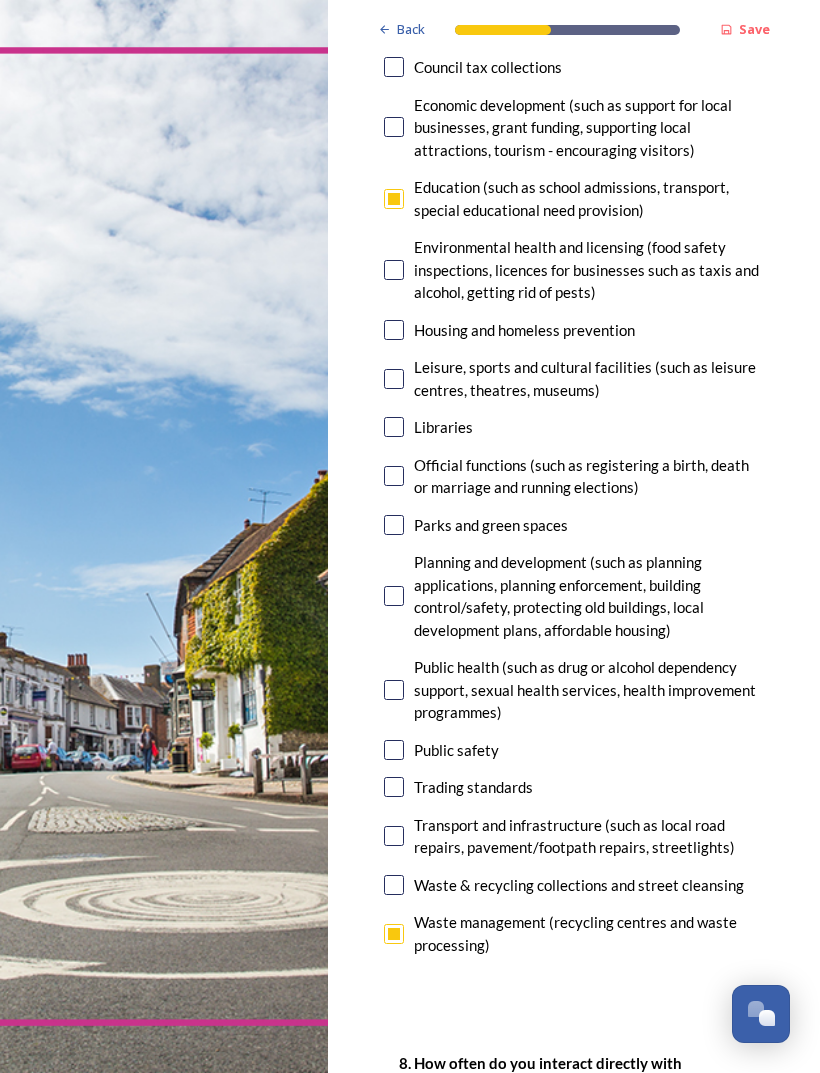 click at bounding box center (394, 885) 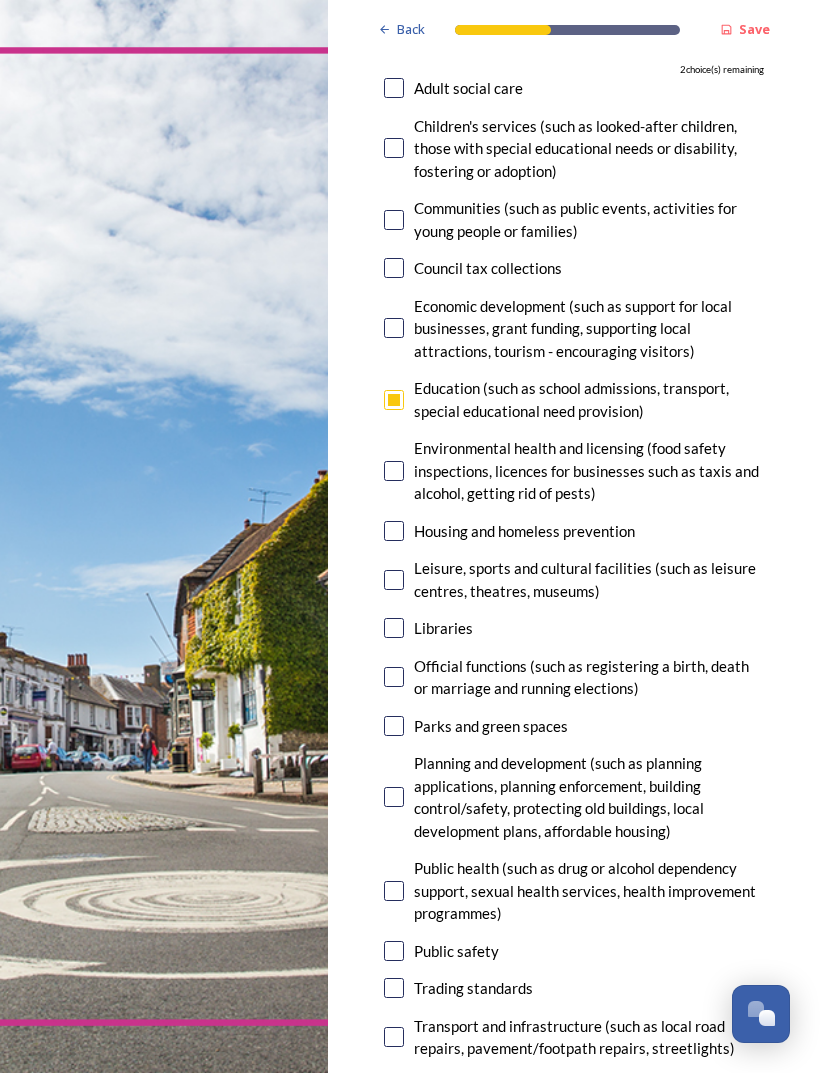 scroll, scrollTop: 294, scrollLeft: 0, axis: vertical 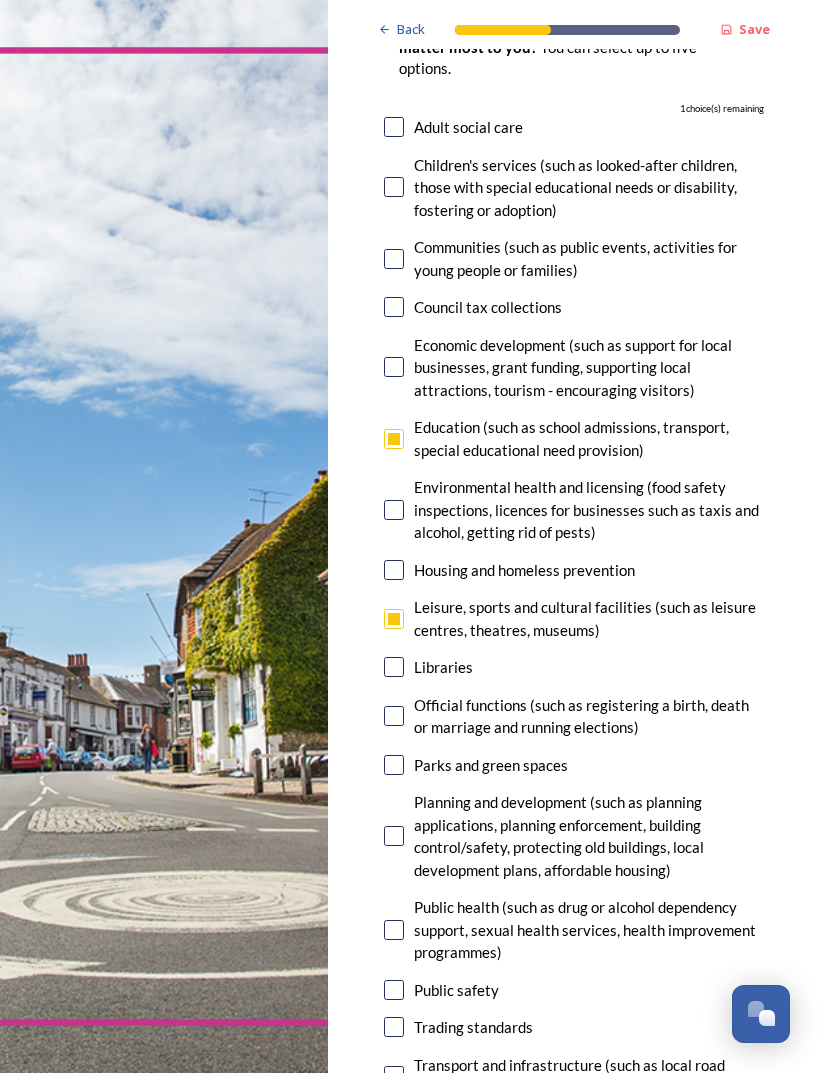 click at bounding box center [394, 367] 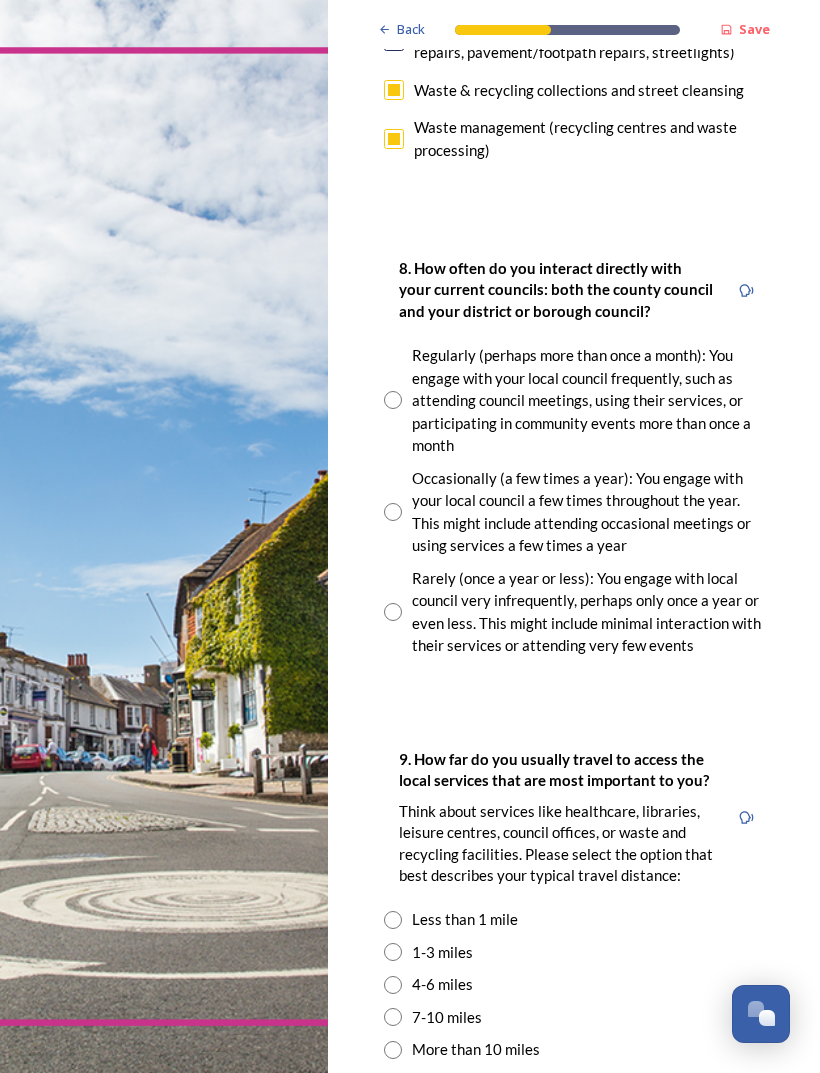 scroll, scrollTop: 1290, scrollLeft: 0, axis: vertical 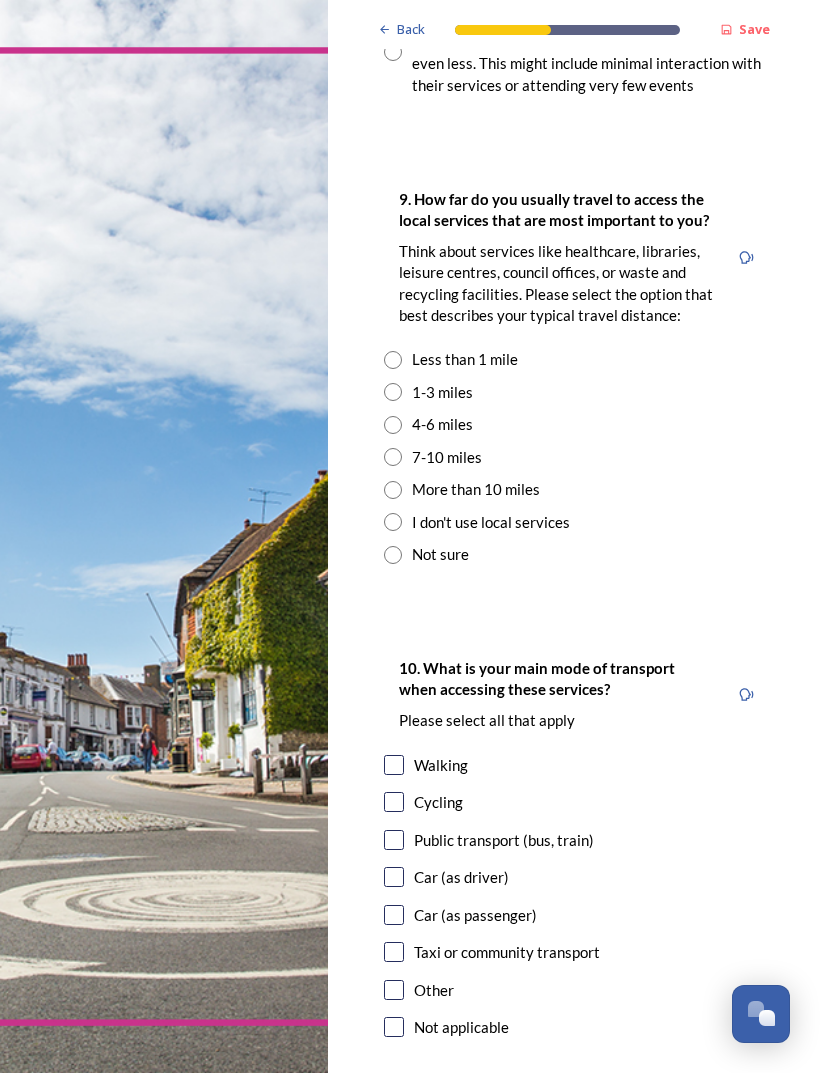 click at bounding box center [393, 392] 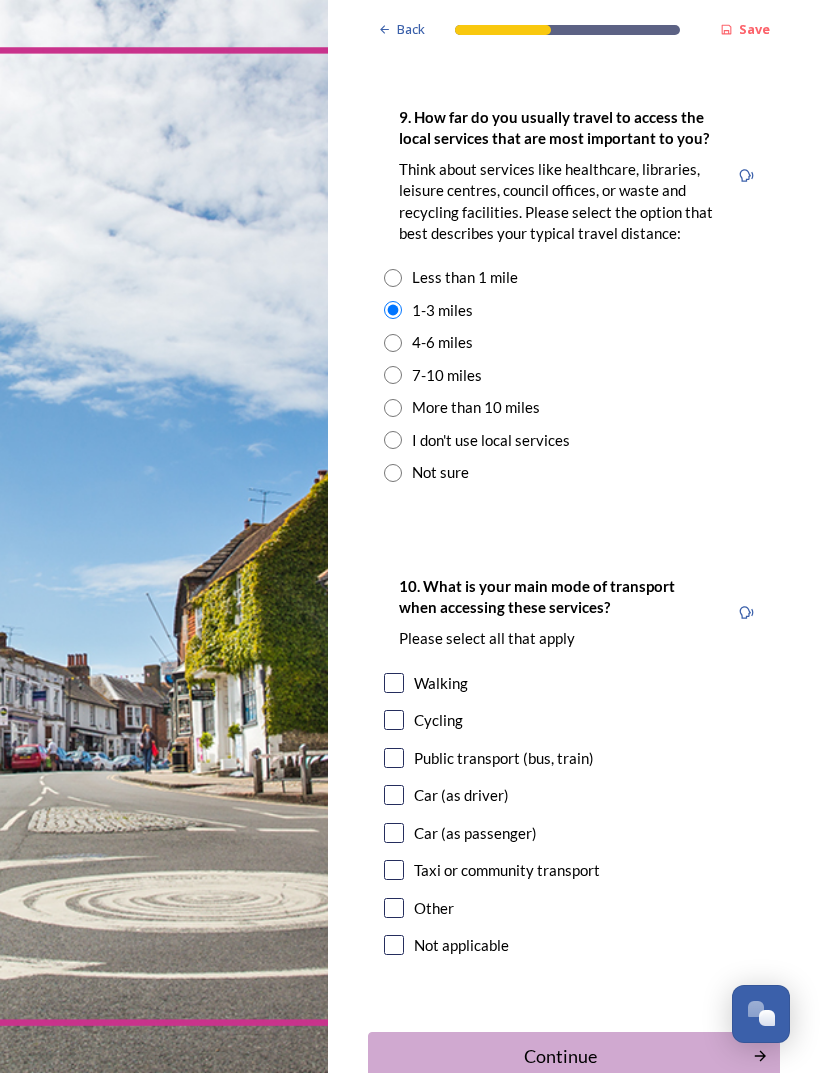 scroll, scrollTop: 1931, scrollLeft: 0, axis: vertical 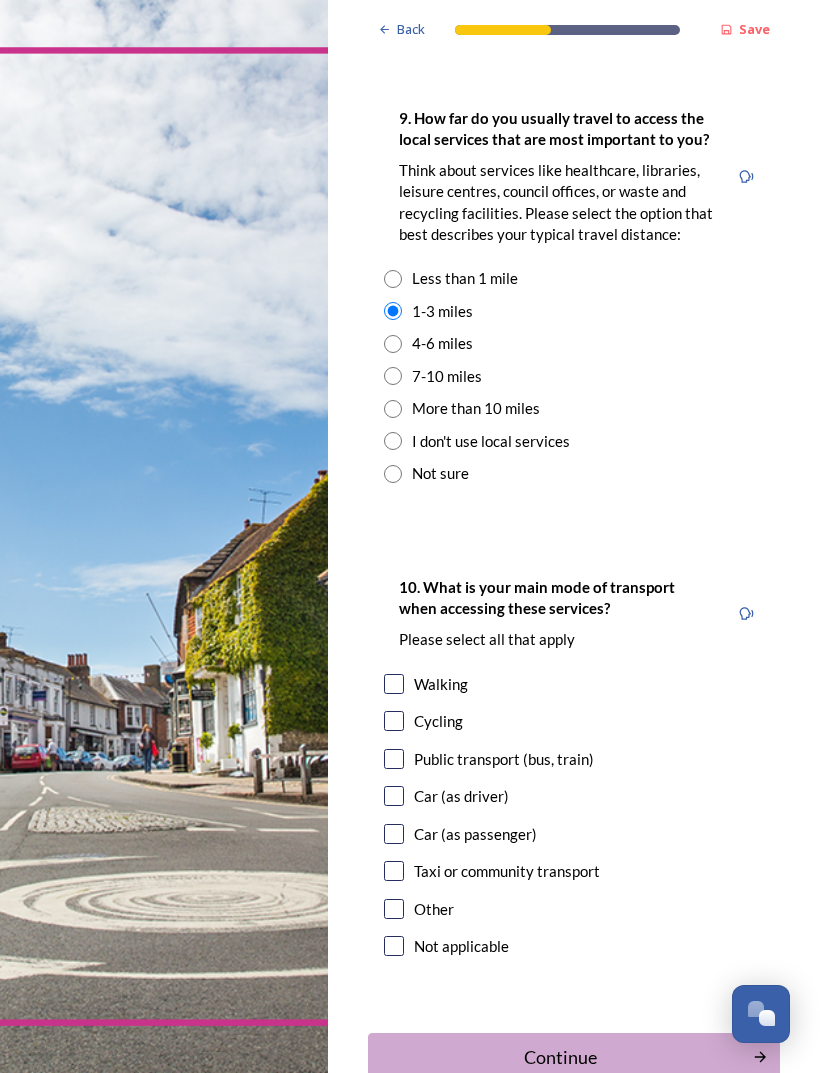 click at bounding box center (394, 684) 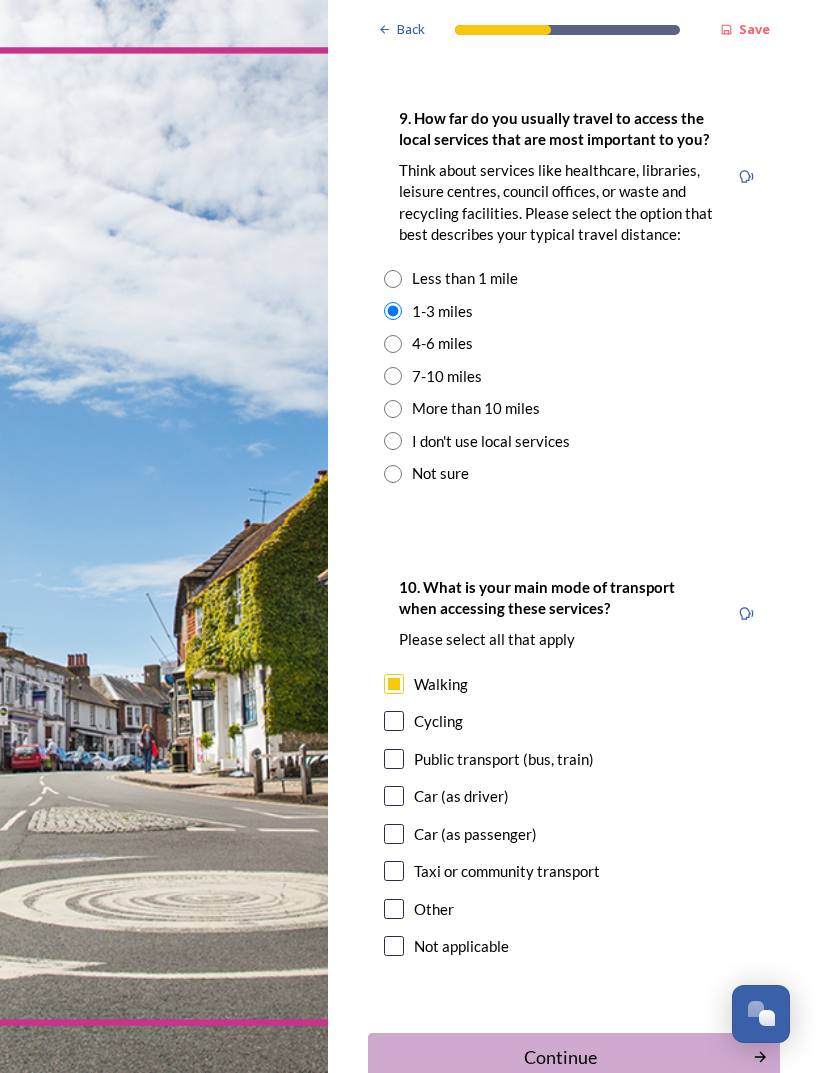 click at bounding box center [394, 796] 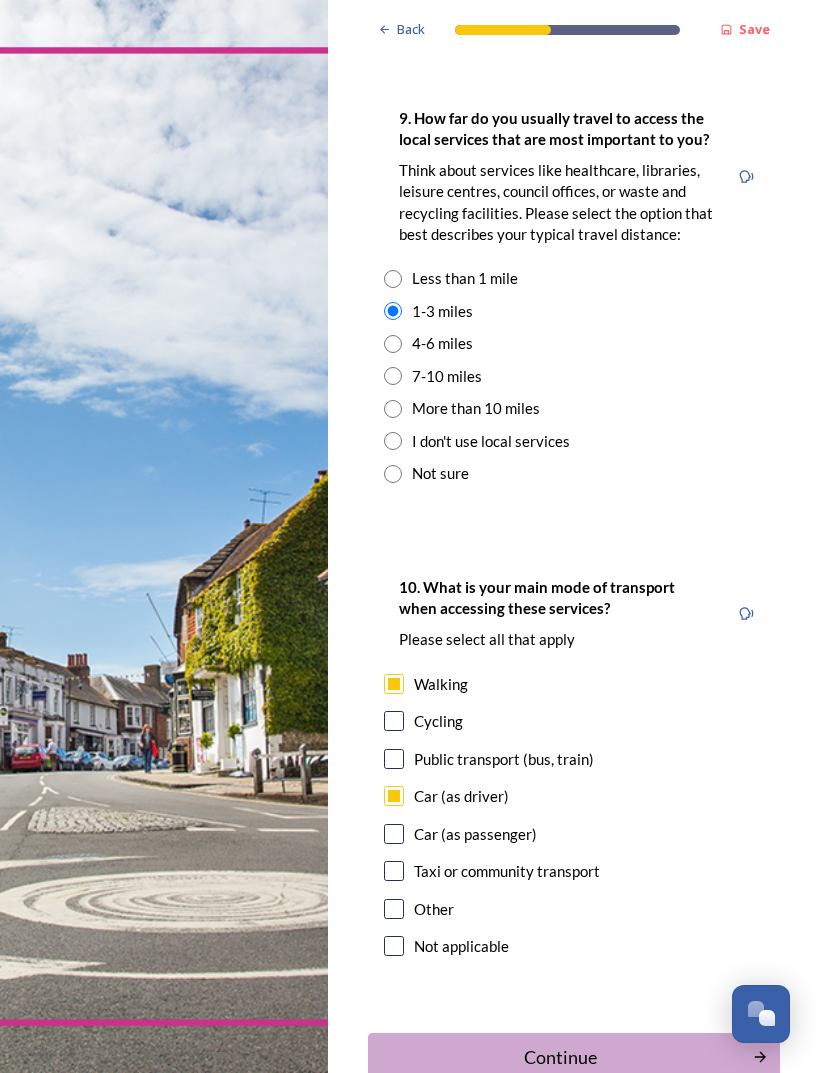 click on "Continue" at bounding box center (560, 1057) 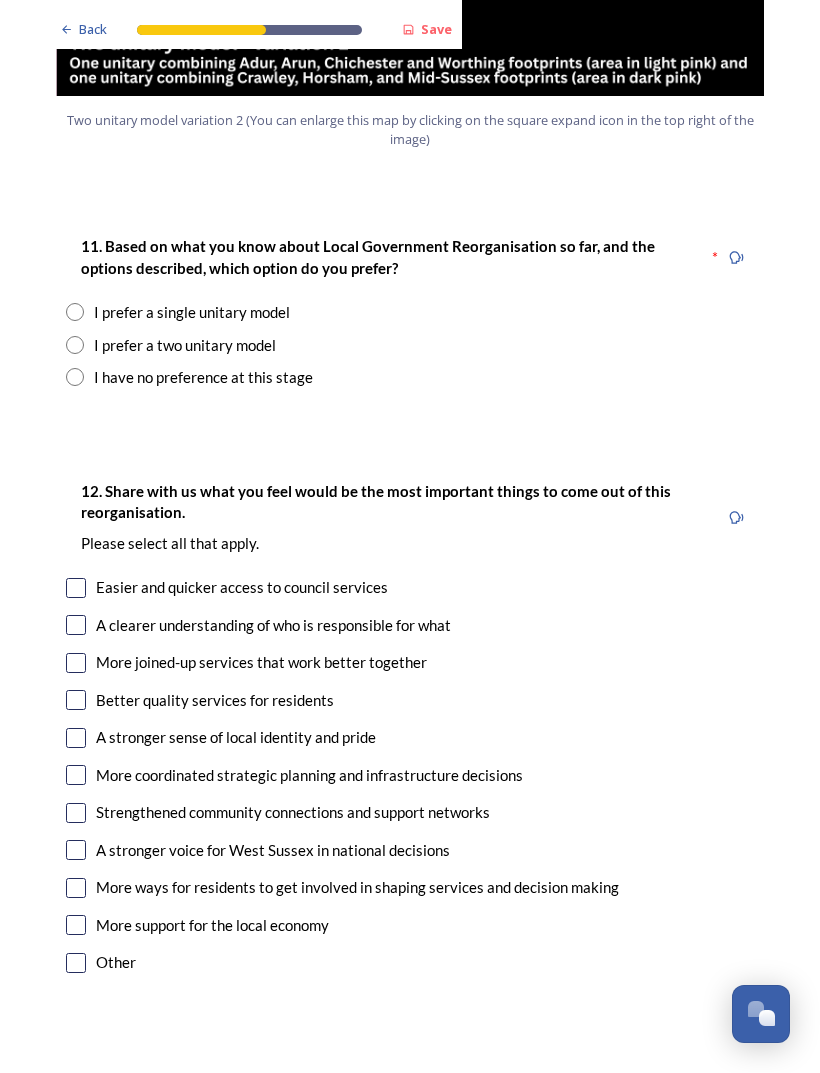 scroll, scrollTop: 2503, scrollLeft: 0, axis: vertical 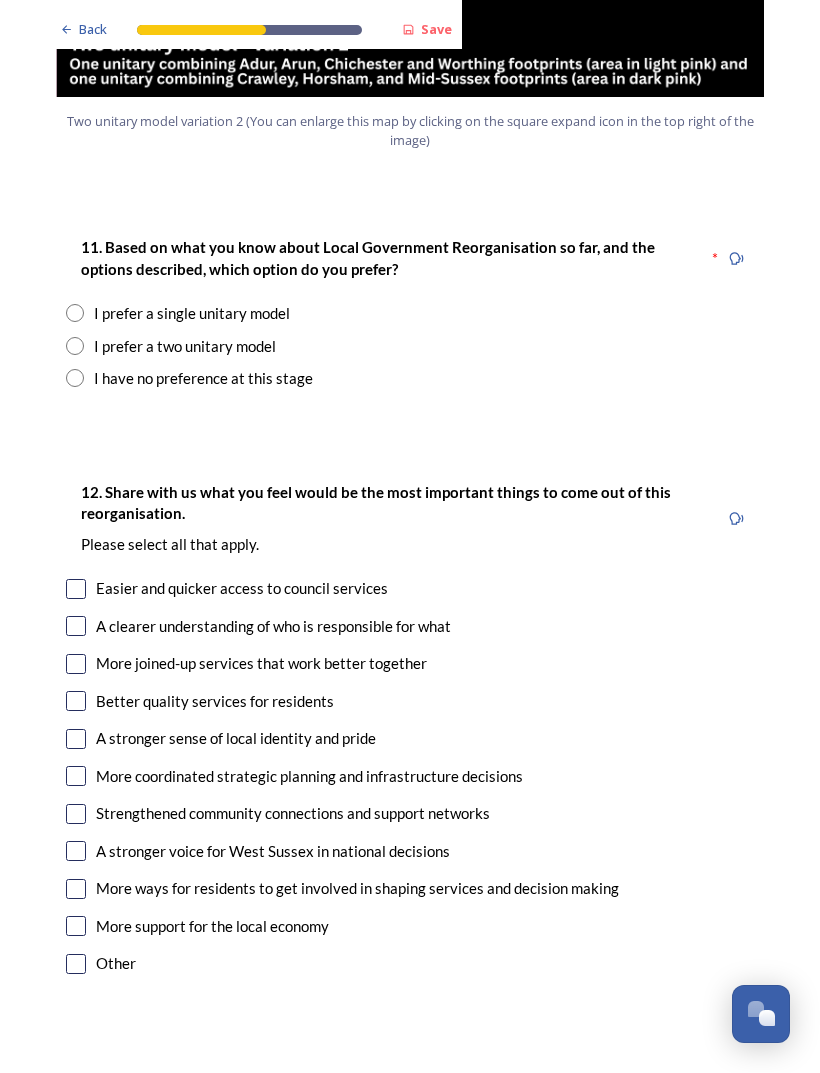click at bounding box center (75, 346) 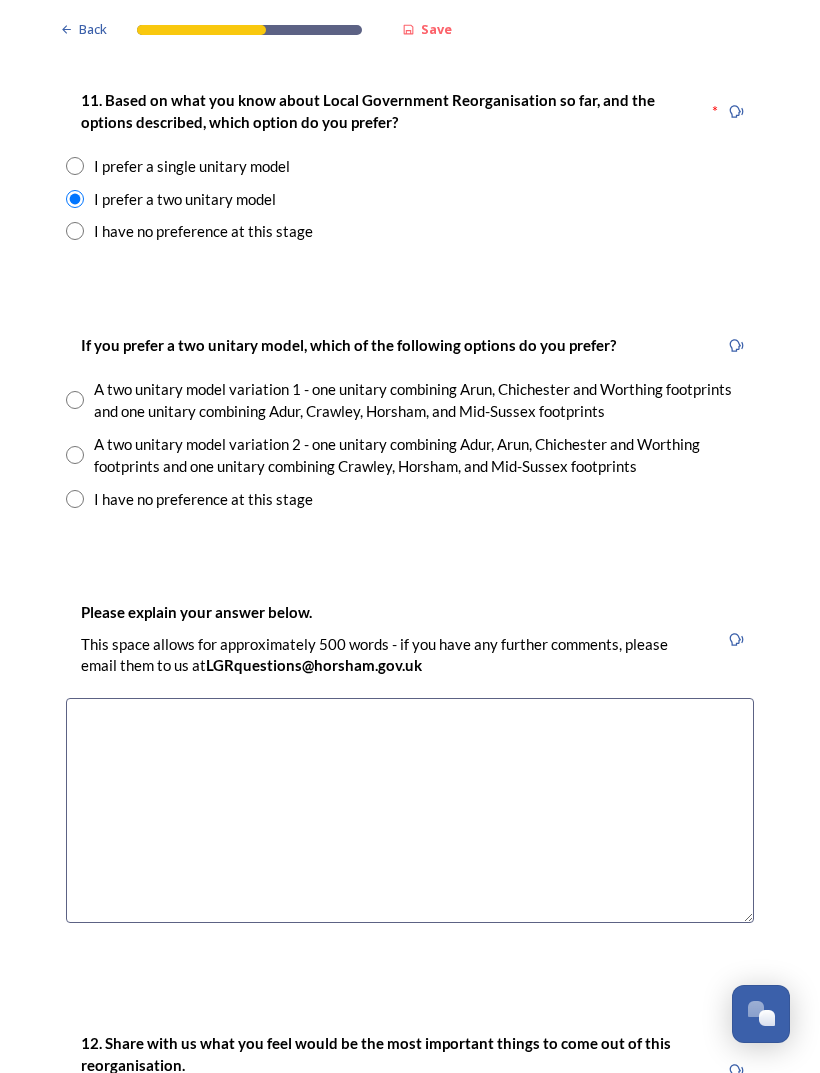 scroll, scrollTop: 2650, scrollLeft: 0, axis: vertical 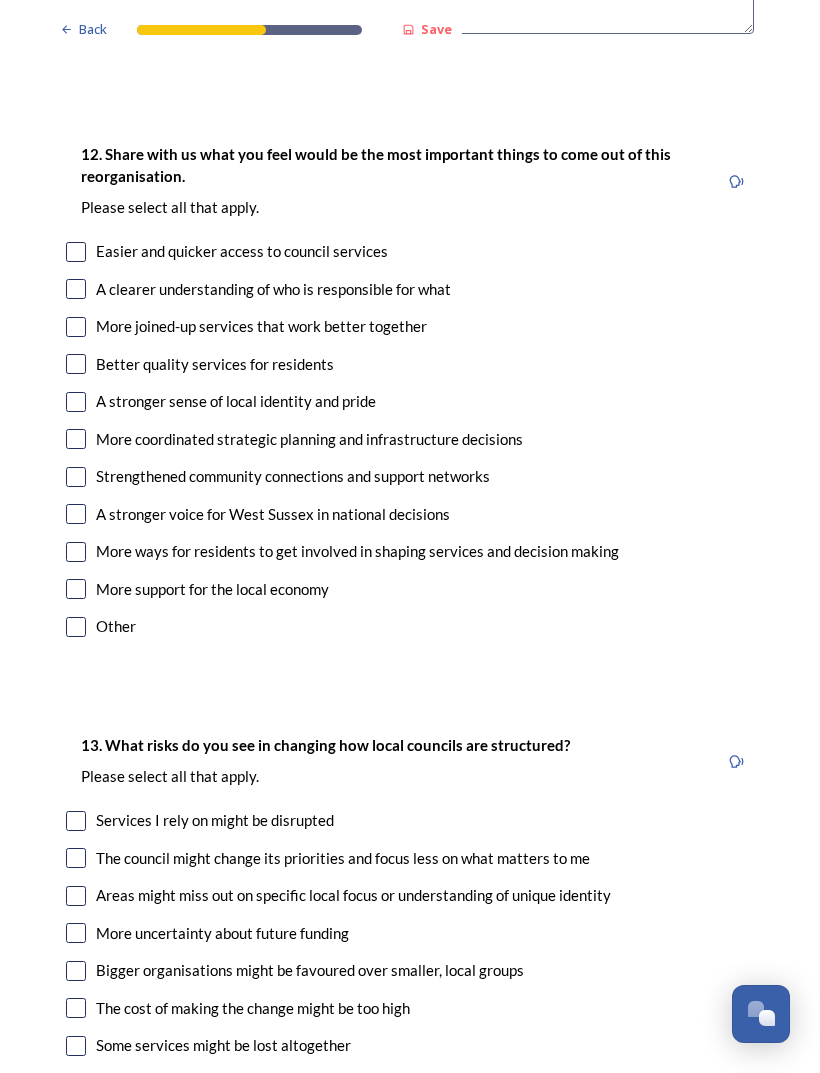 click at bounding box center (76, 252) 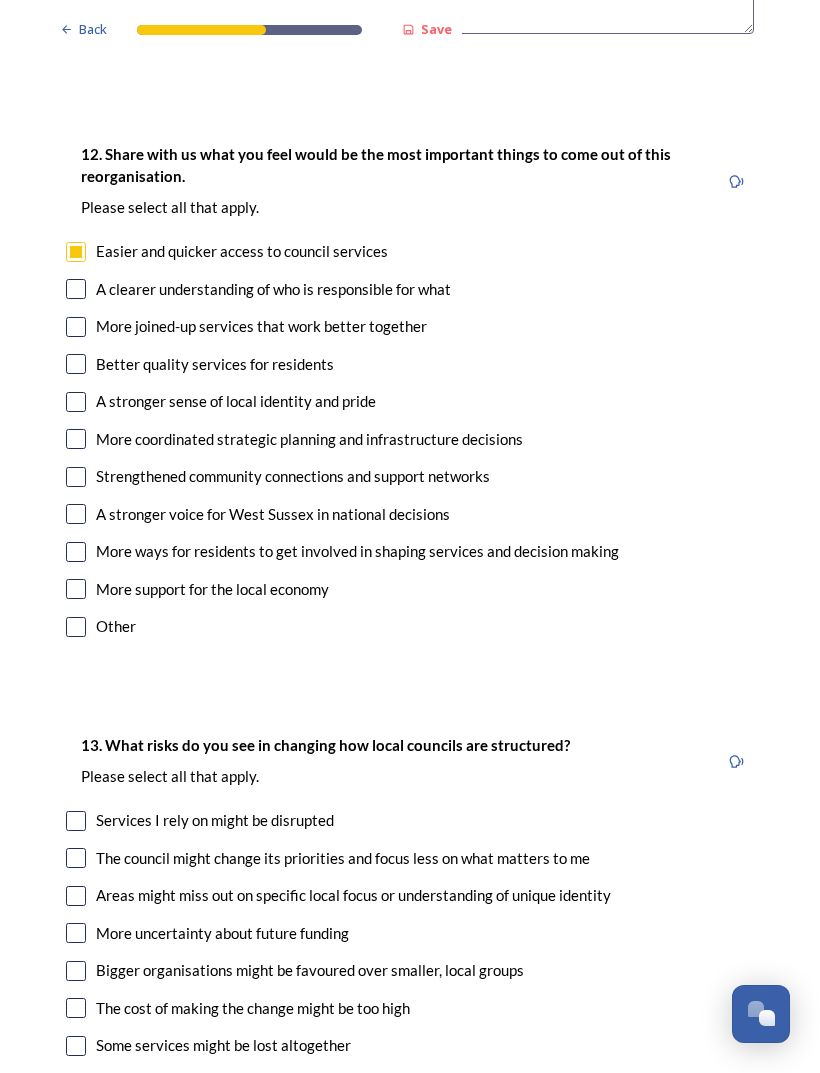 click at bounding box center (76, 289) 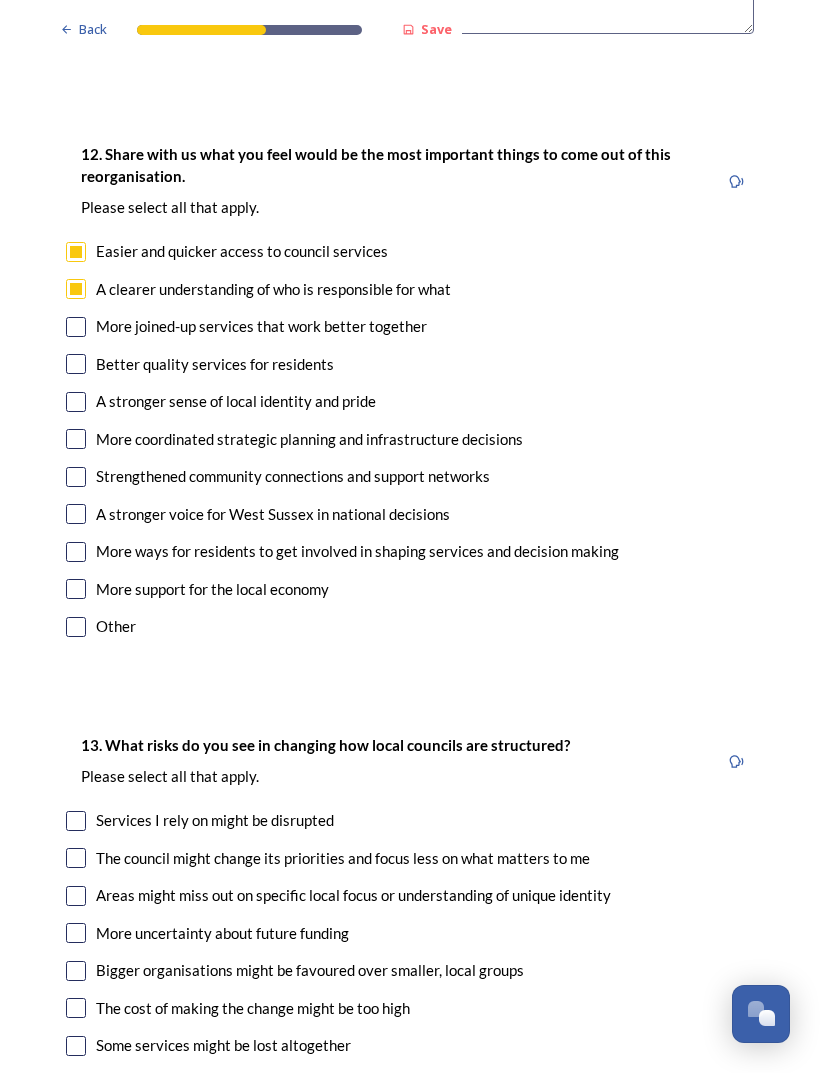 click at bounding box center (76, 327) 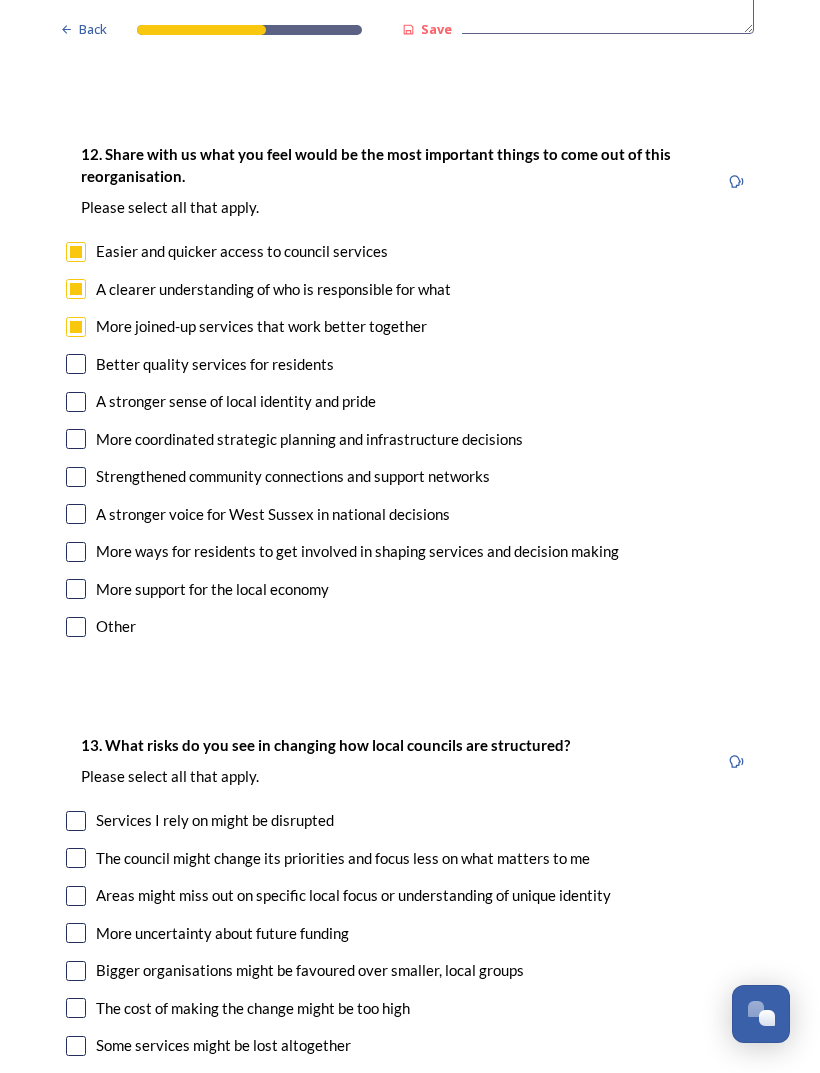 click at bounding box center [76, 364] 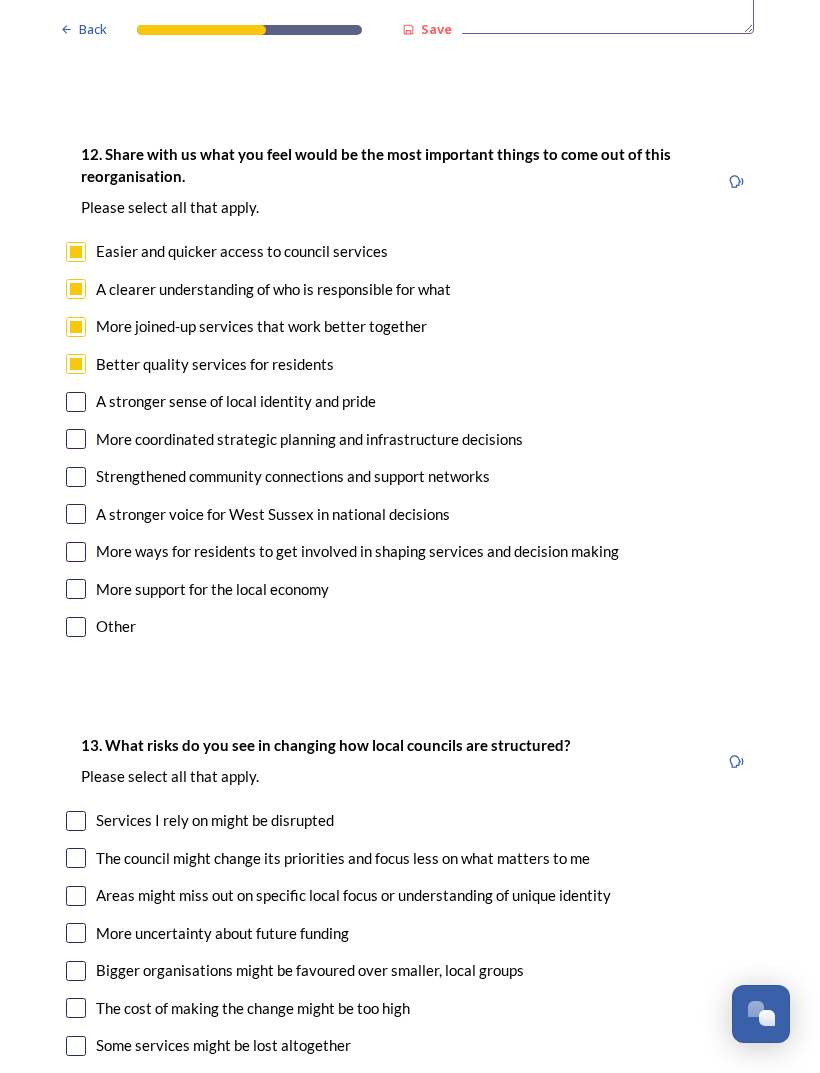 click at bounding box center [76, 402] 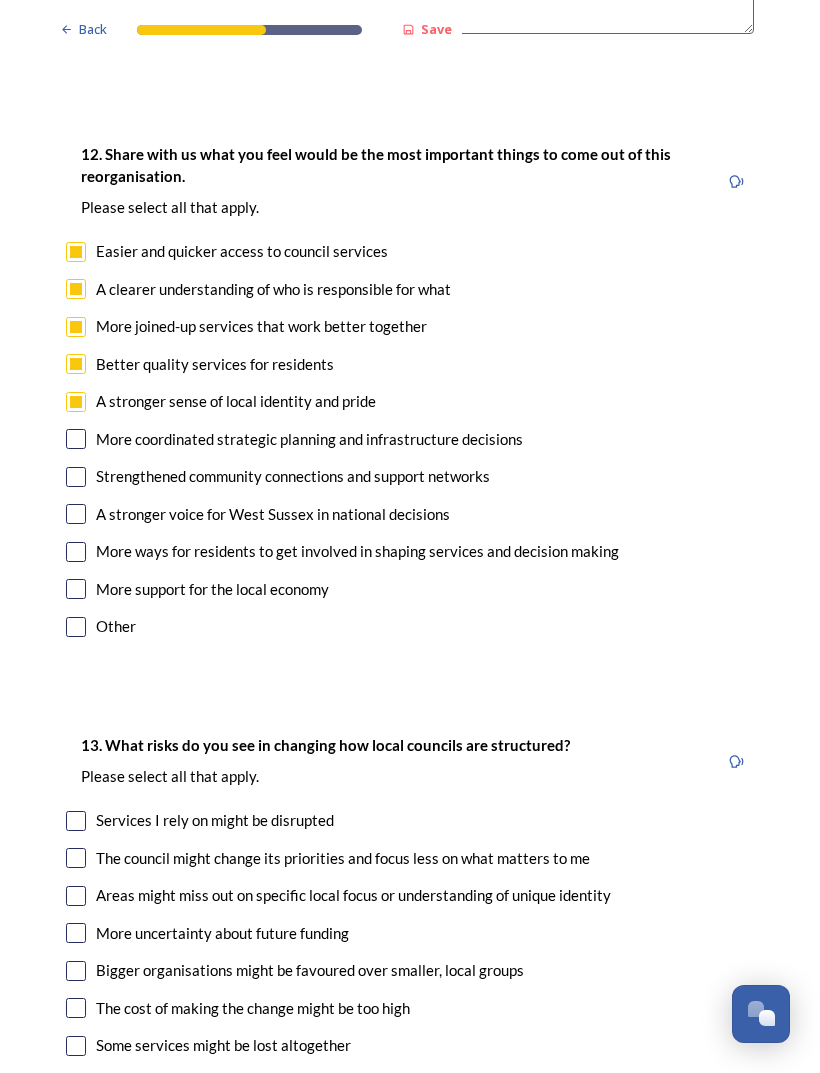 click on "More coordinated strategic planning and infrastructure decisions" at bounding box center (410, 439) 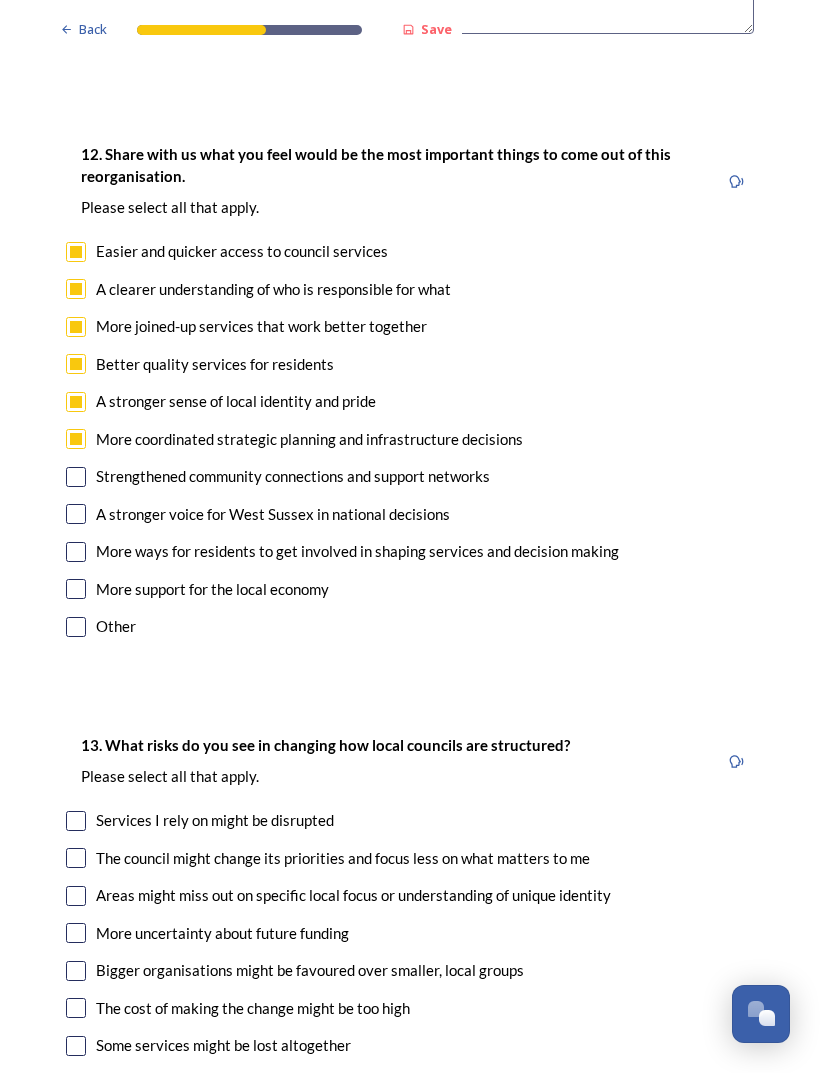 checkbox on "true" 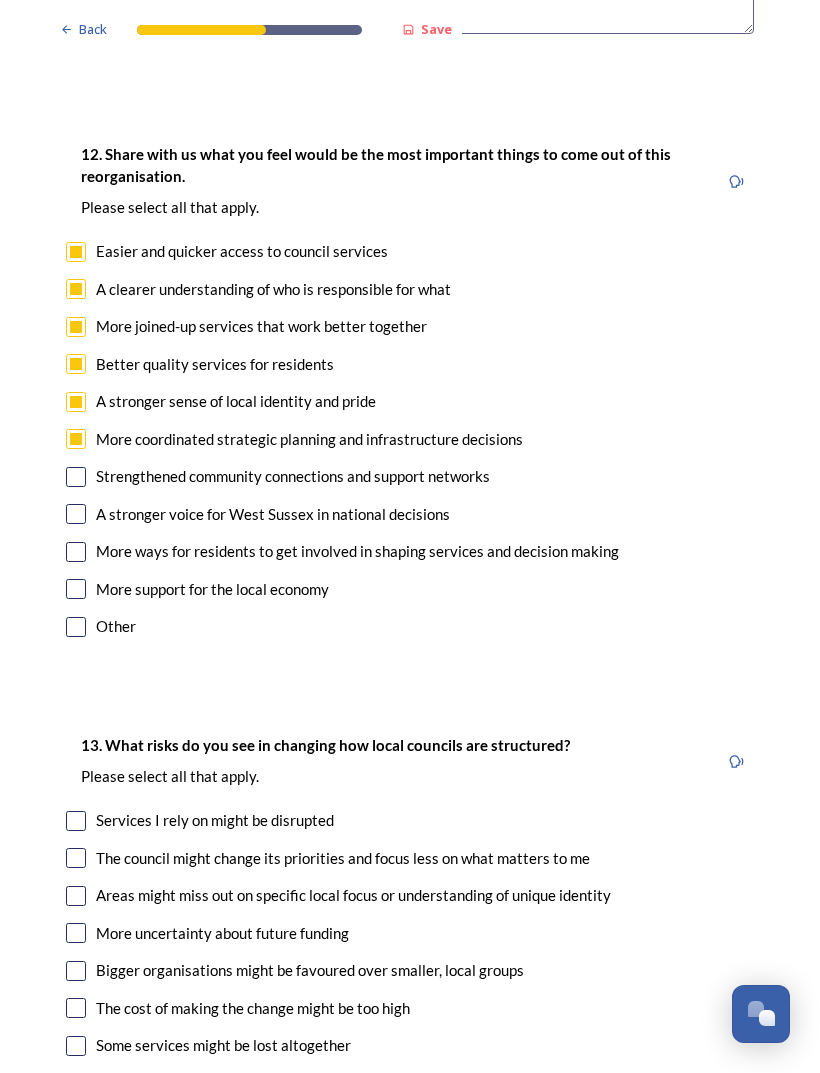 click at bounding box center [76, 514] 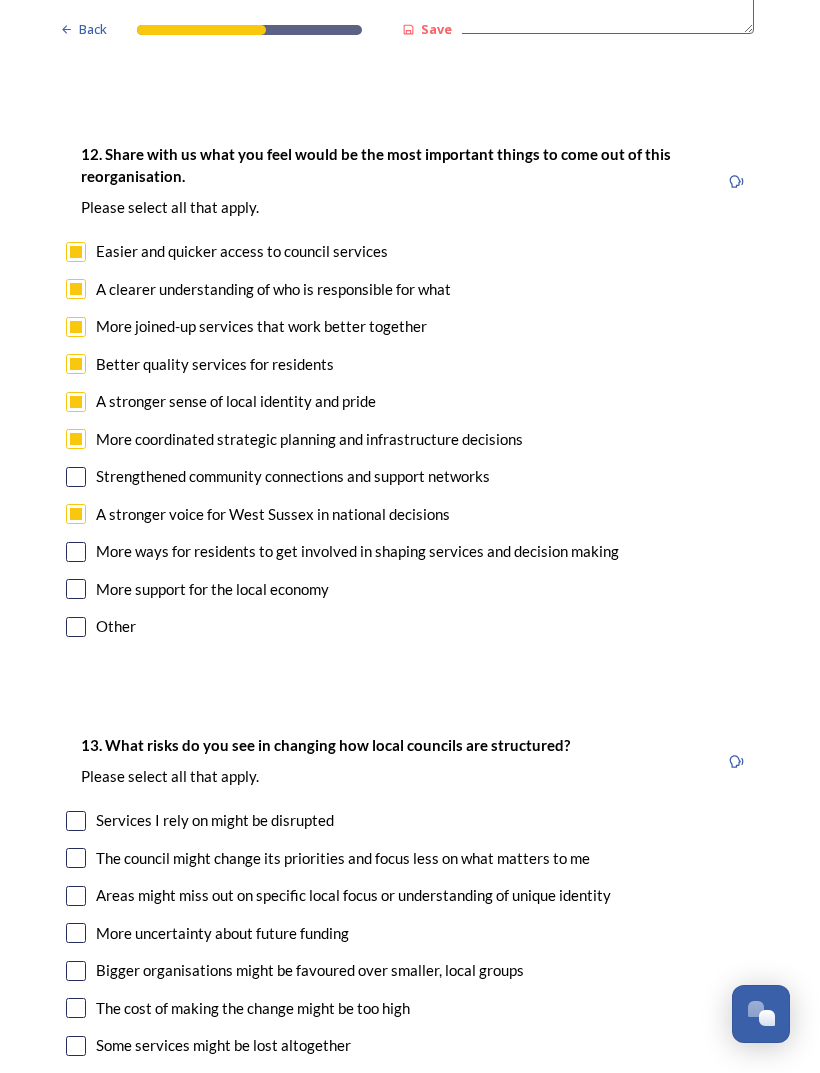 click at bounding box center (76, 477) 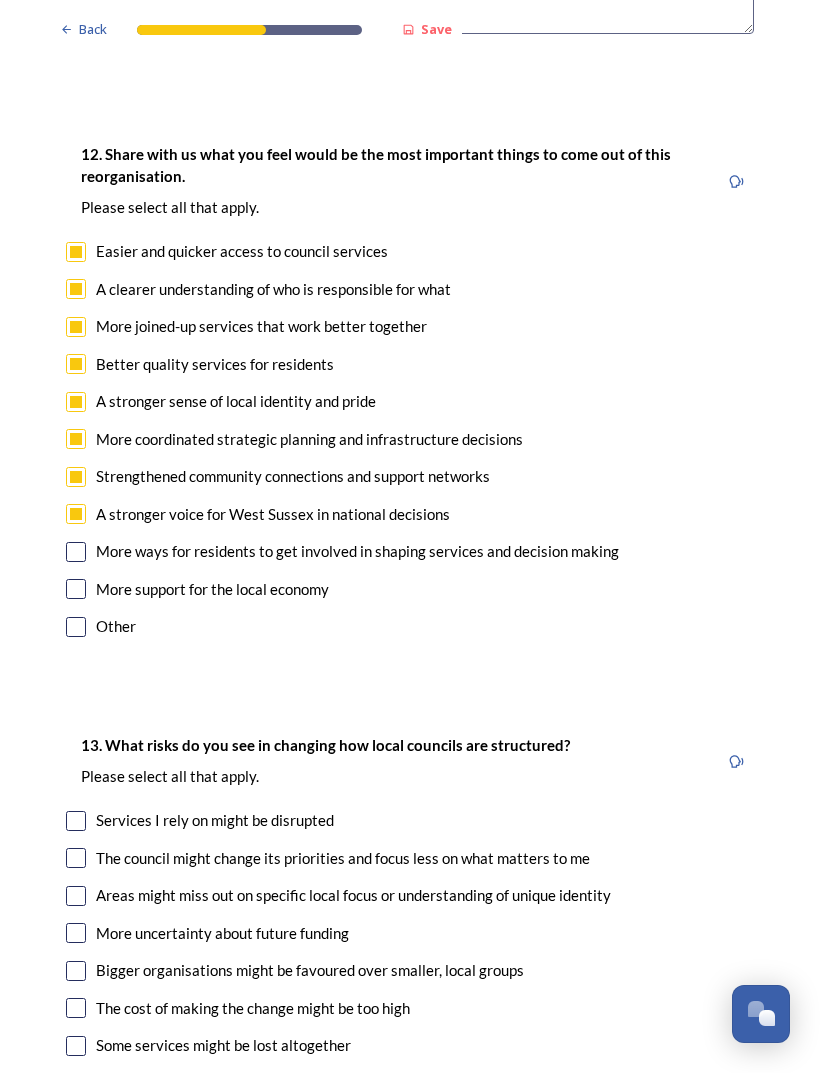 click at bounding box center [76, 514] 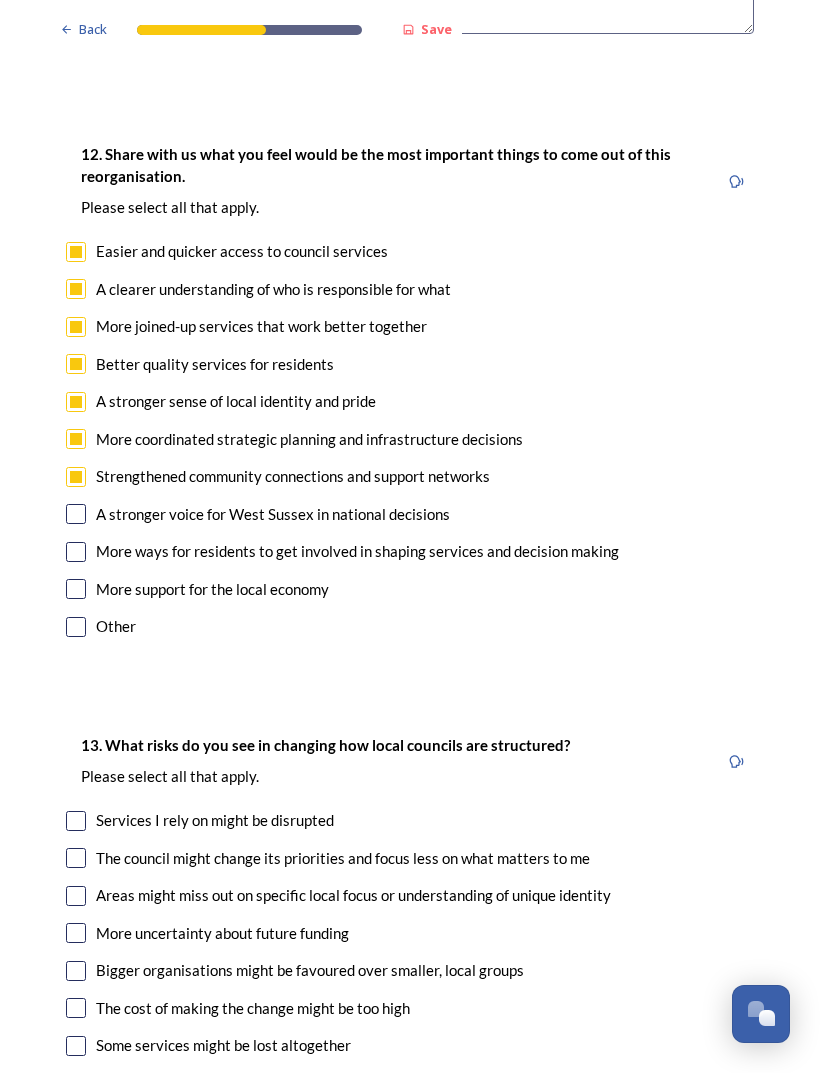 click at bounding box center (76, 514) 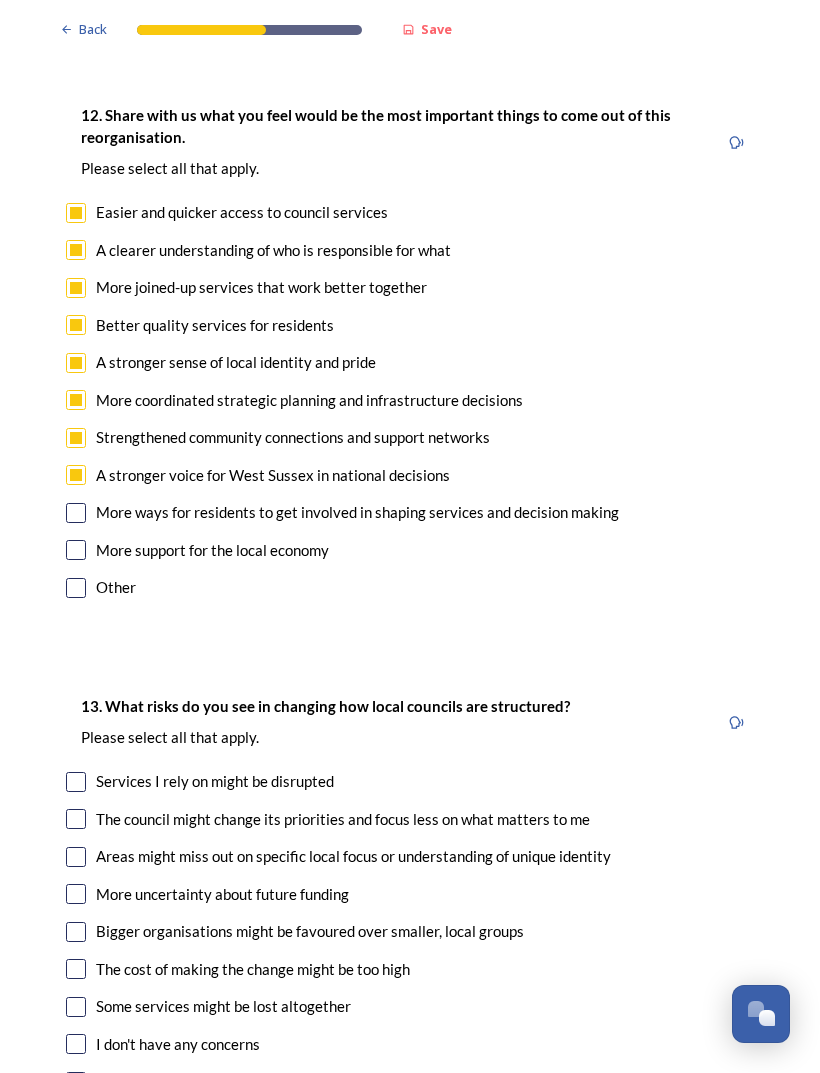 scroll, scrollTop: 3580, scrollLeft: 0, axis: vertical 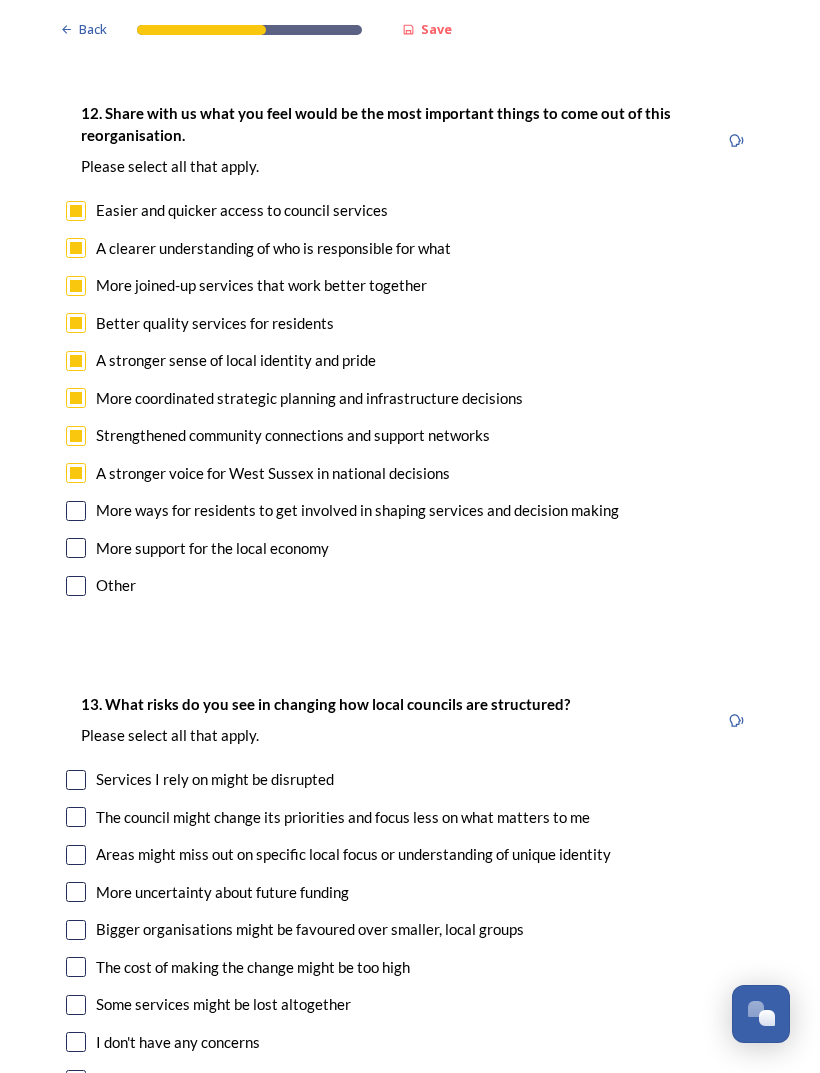click at bounding box center [76, 511] 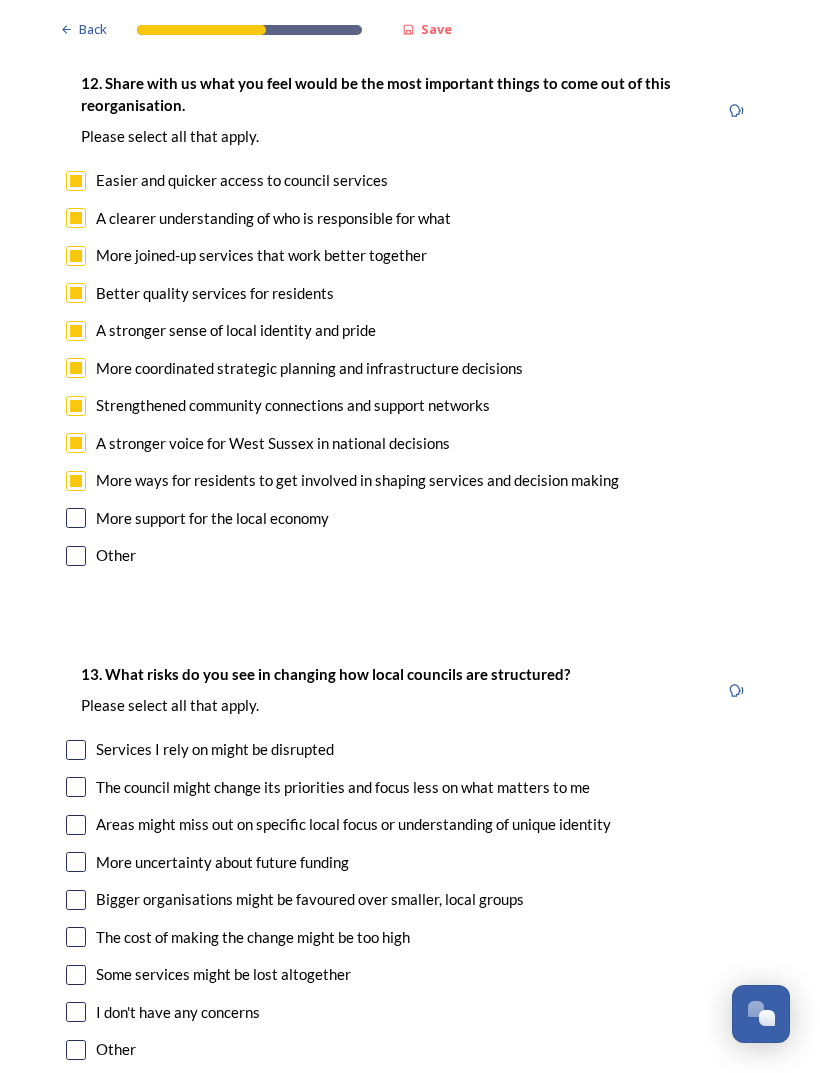 scroll, scrollTop: 3610, scrollLeft: 0, axis: vertical 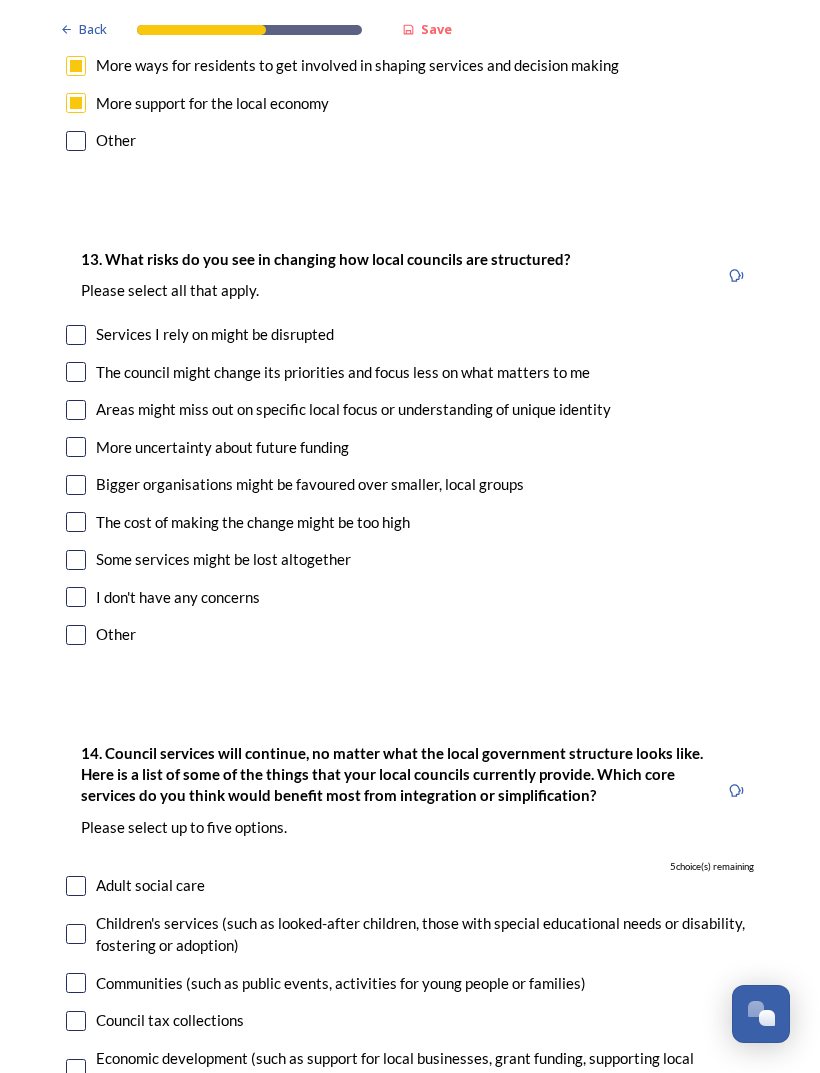 click at bounding box center (76, 335) 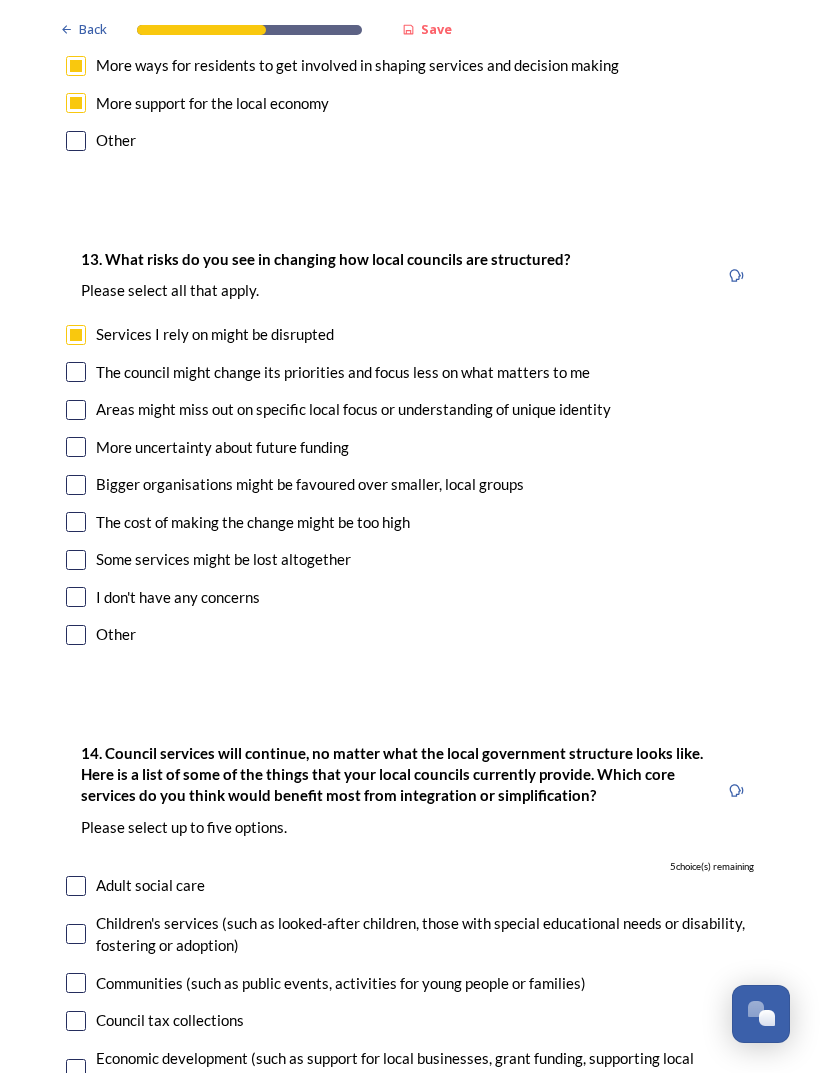 click at bounding box center [76, 372] 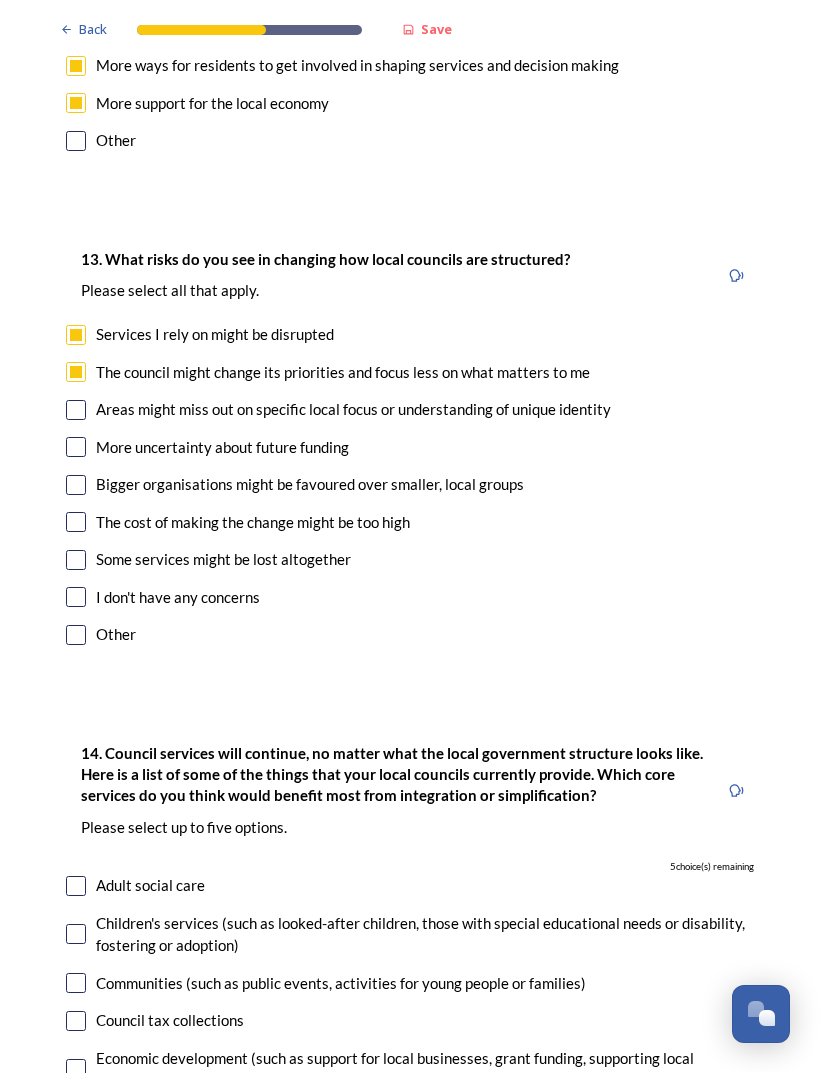 click at bounding box center [76, 410] 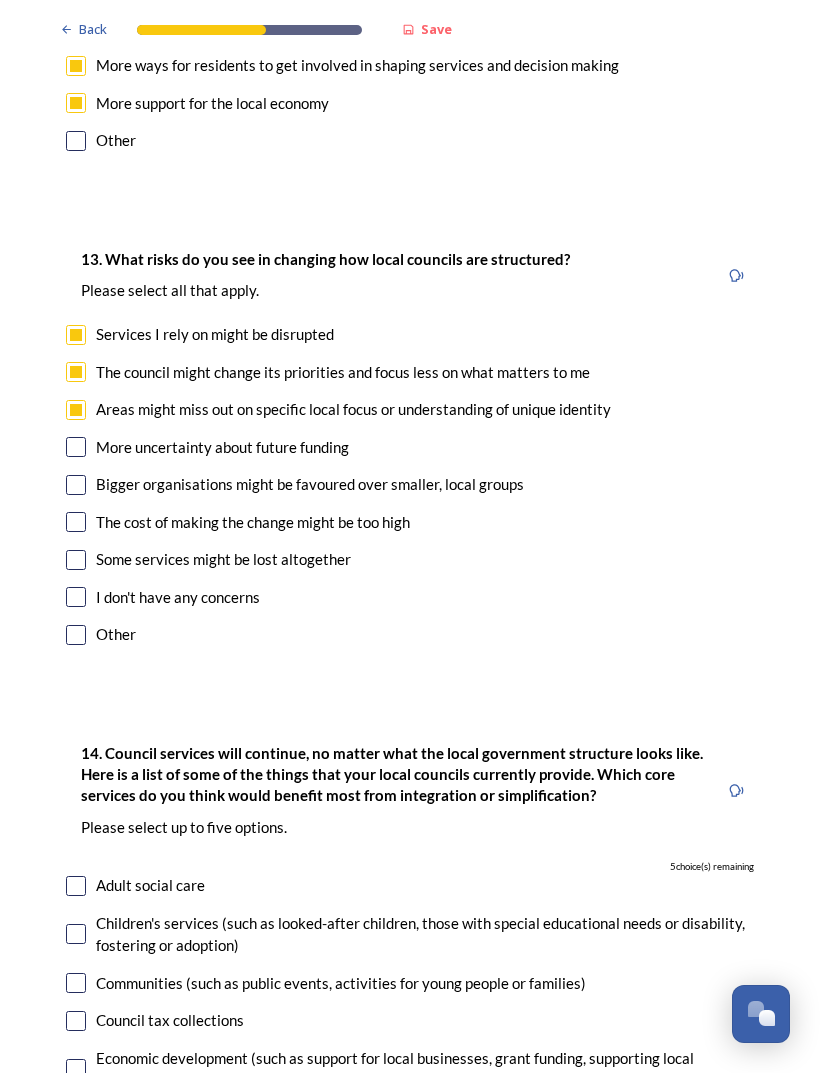 click at bounding box center [76, 447] 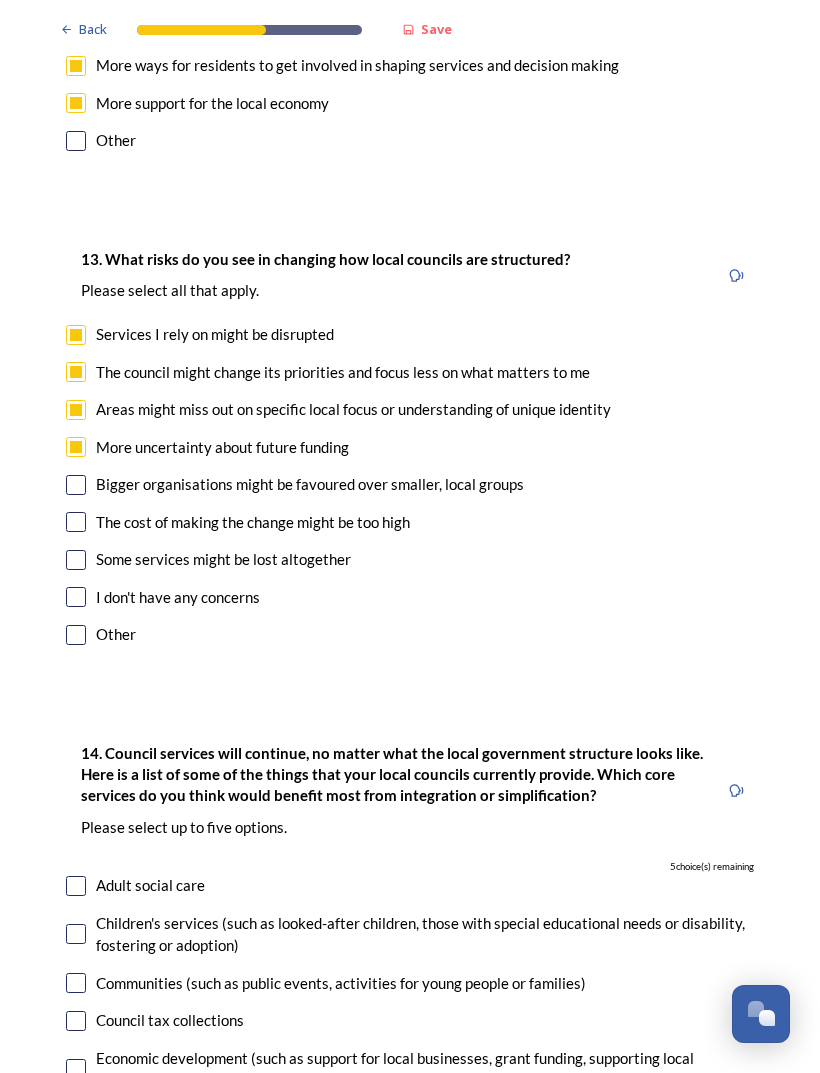 click at bounding box center (76, 485) 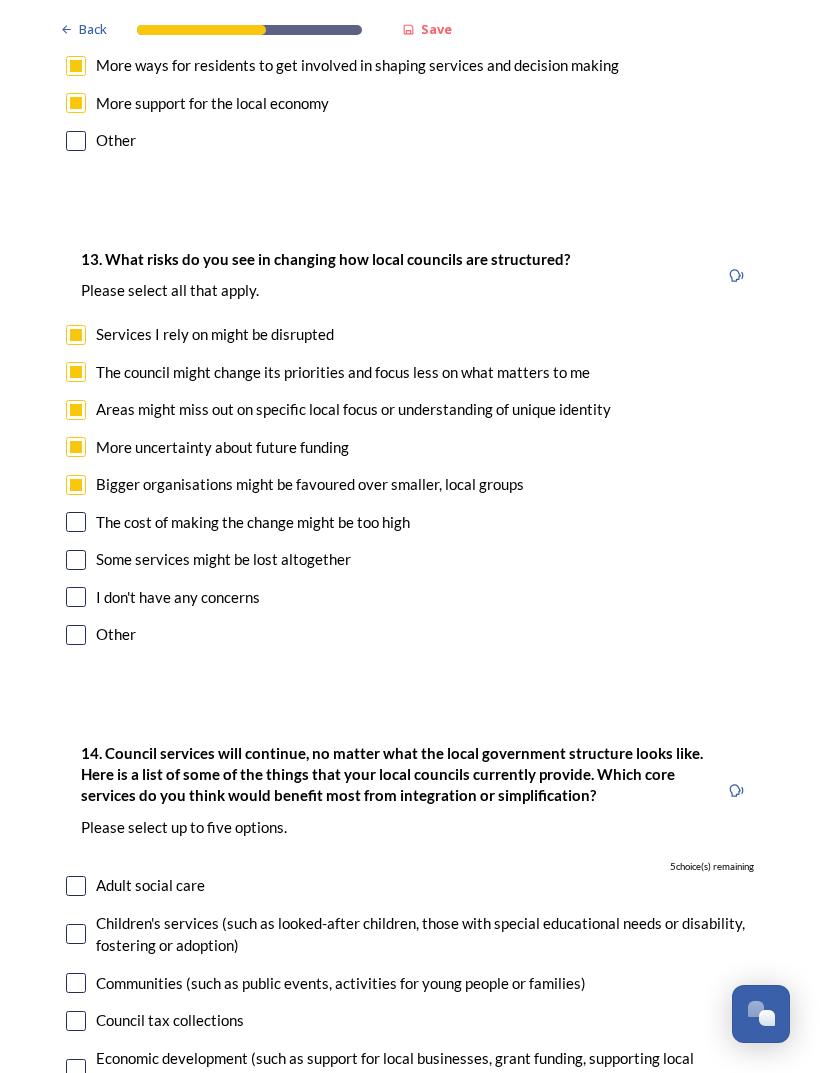 click at bounding box center (76, 522) 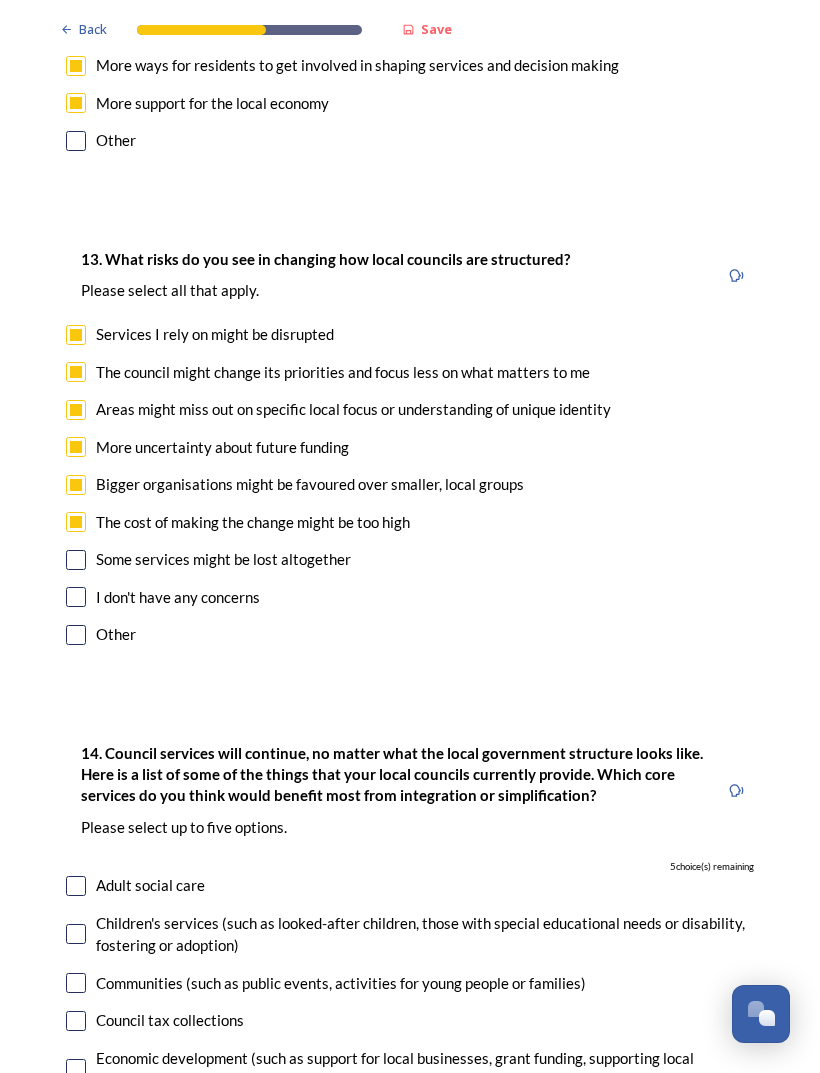 click at bounding box center [76, 560] 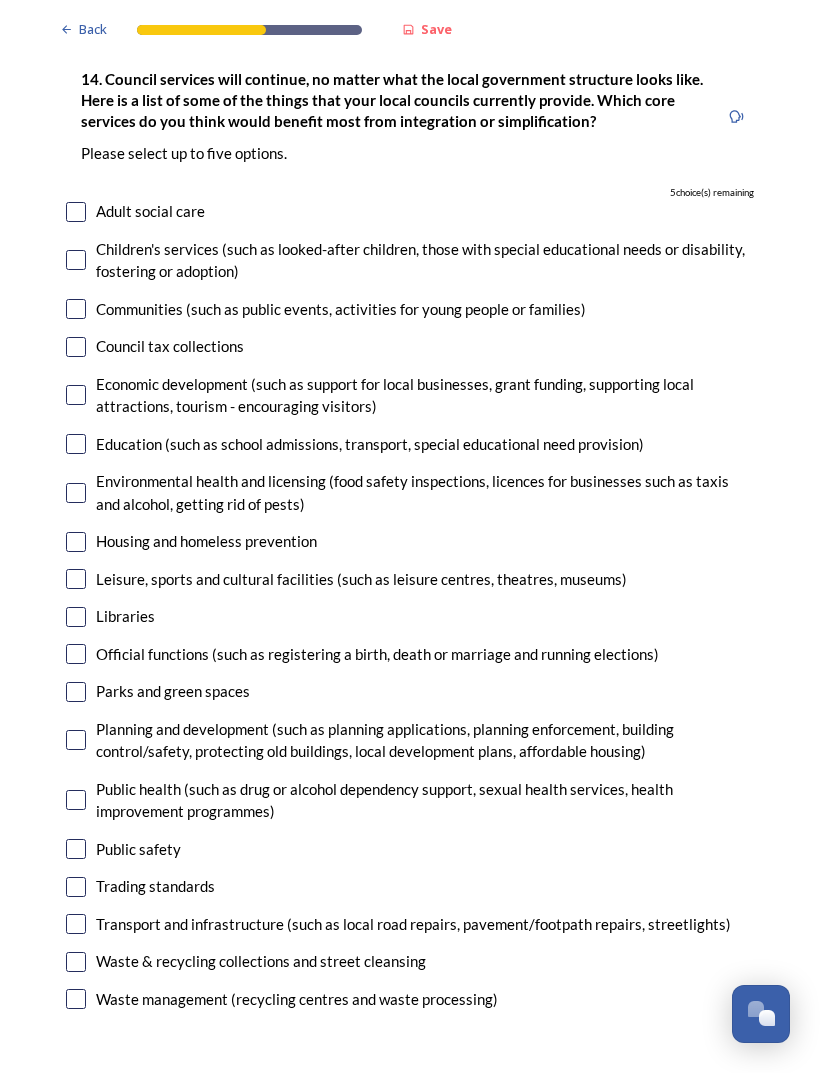 scroll, scrollTop: 4699, scrollLeft: 0, axis: vertical 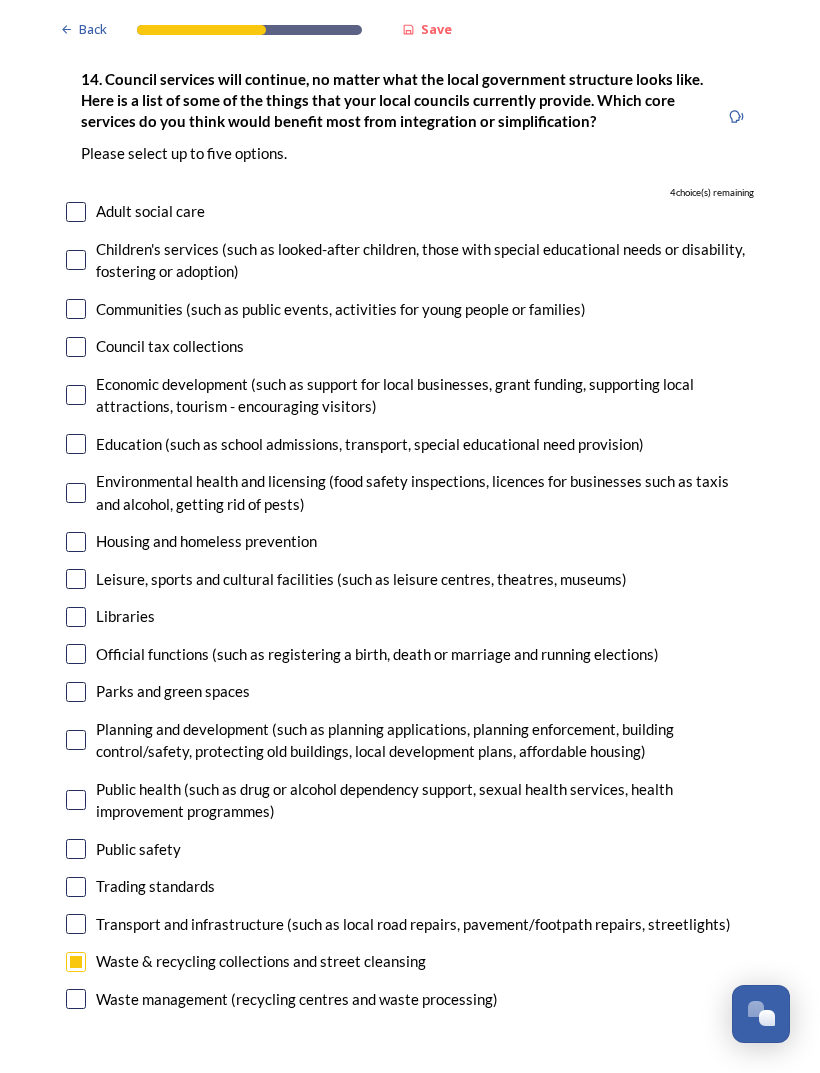 click at bounding box center [76, 962] 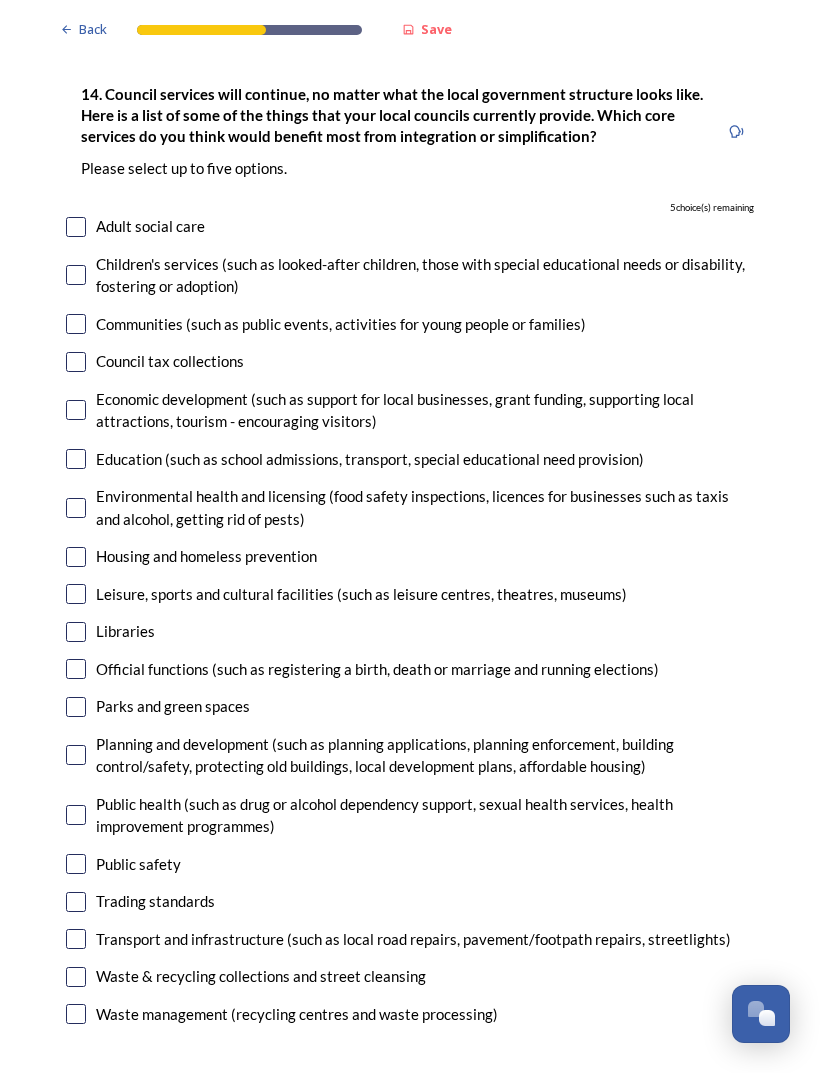 scroll, scrollTop: 4684, scrollLeft: 0, axis: vertical 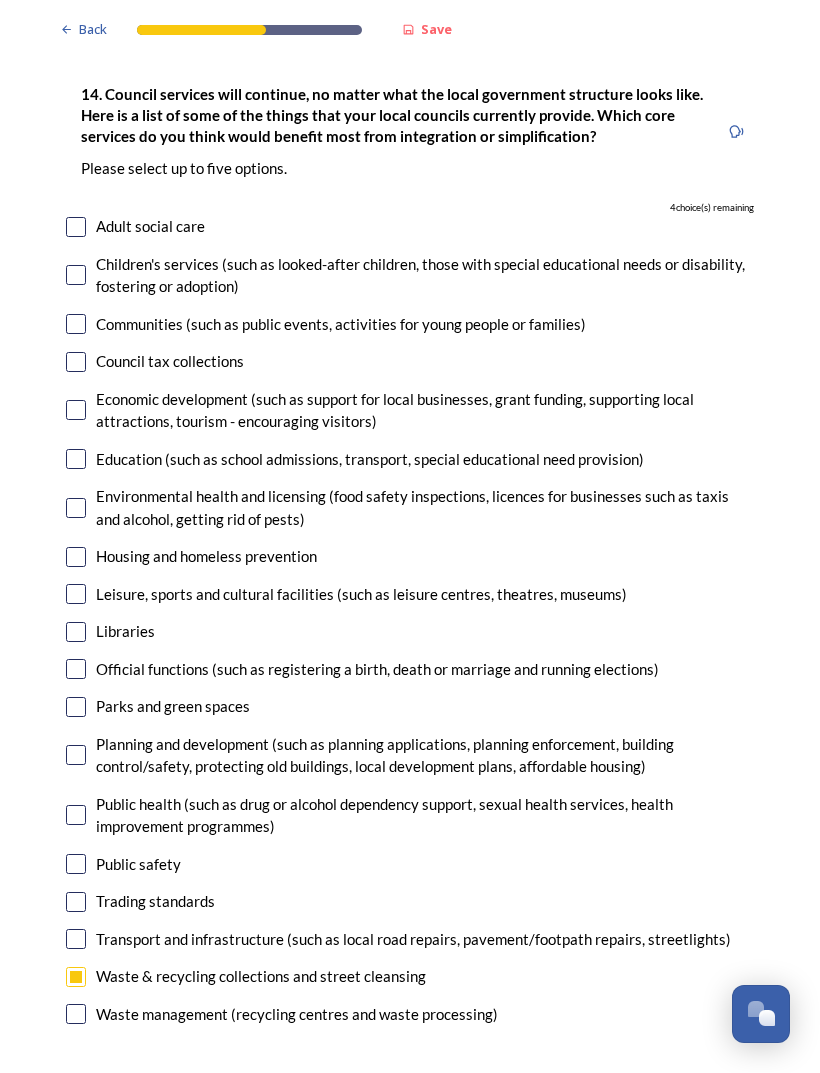 click at bounding box center (76, 1014) 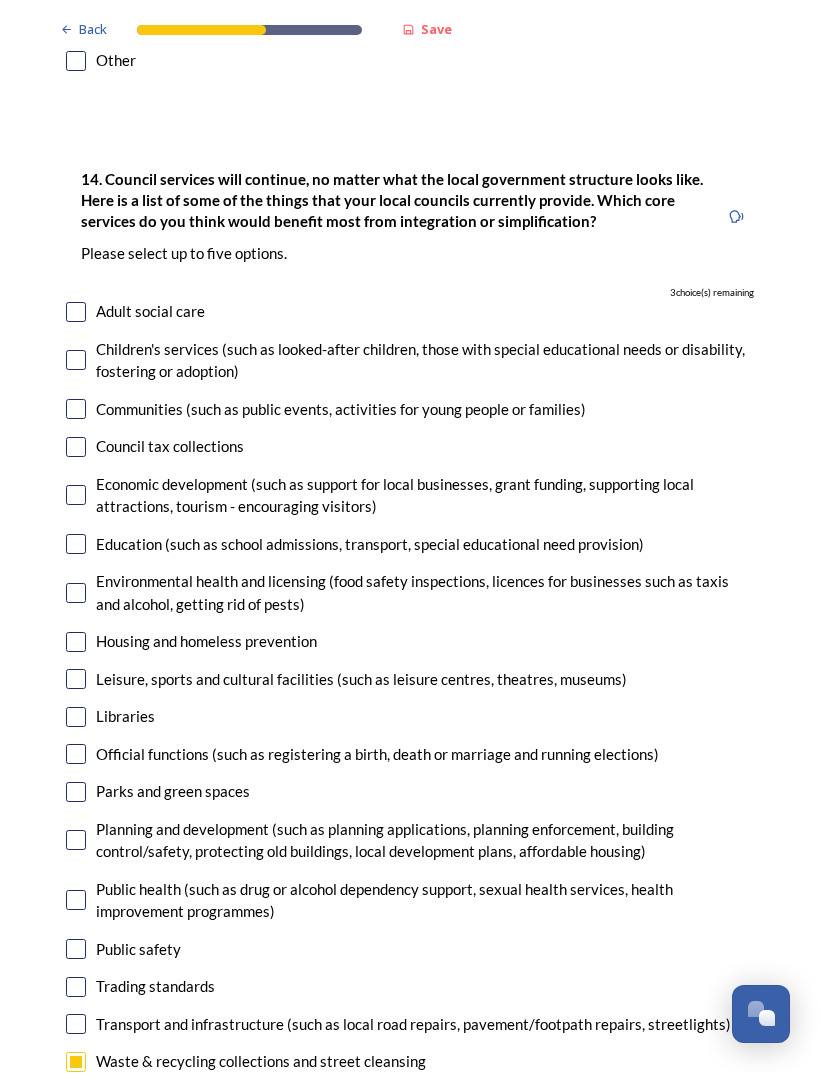 scroll, scrollTop: 4600, scrollLeft: 0, axis: vertical 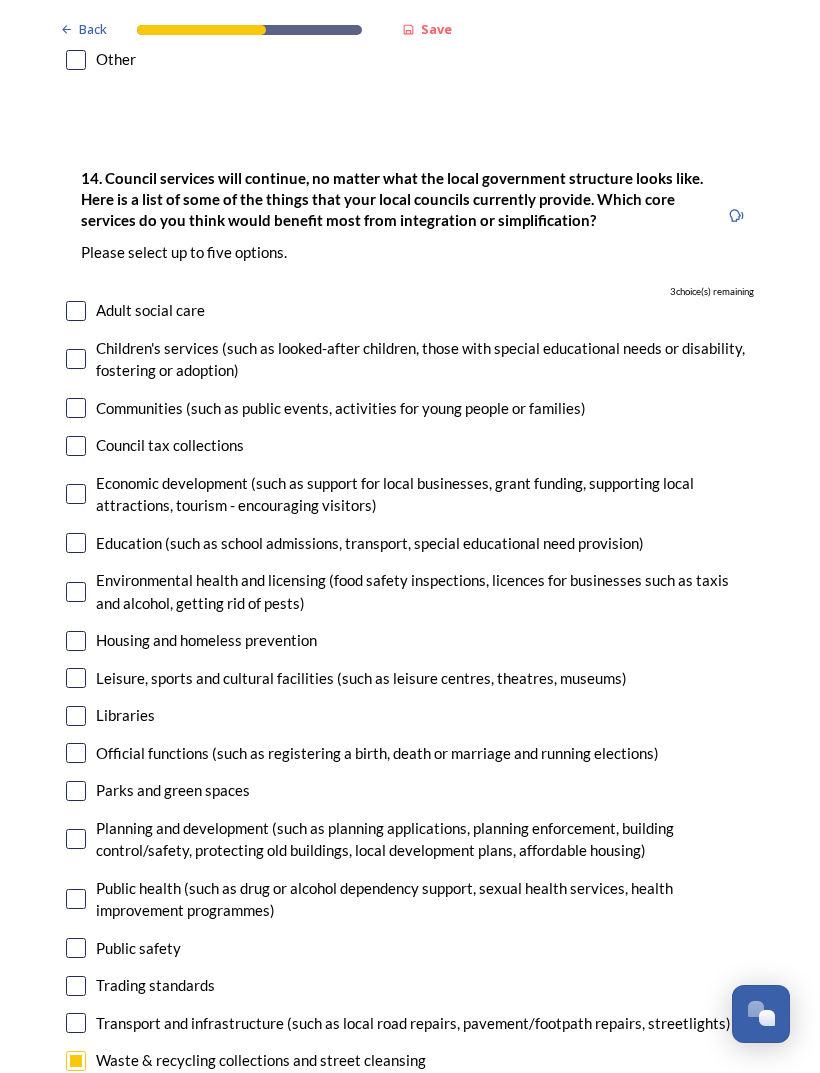 click at bounding box center (76, 1061) 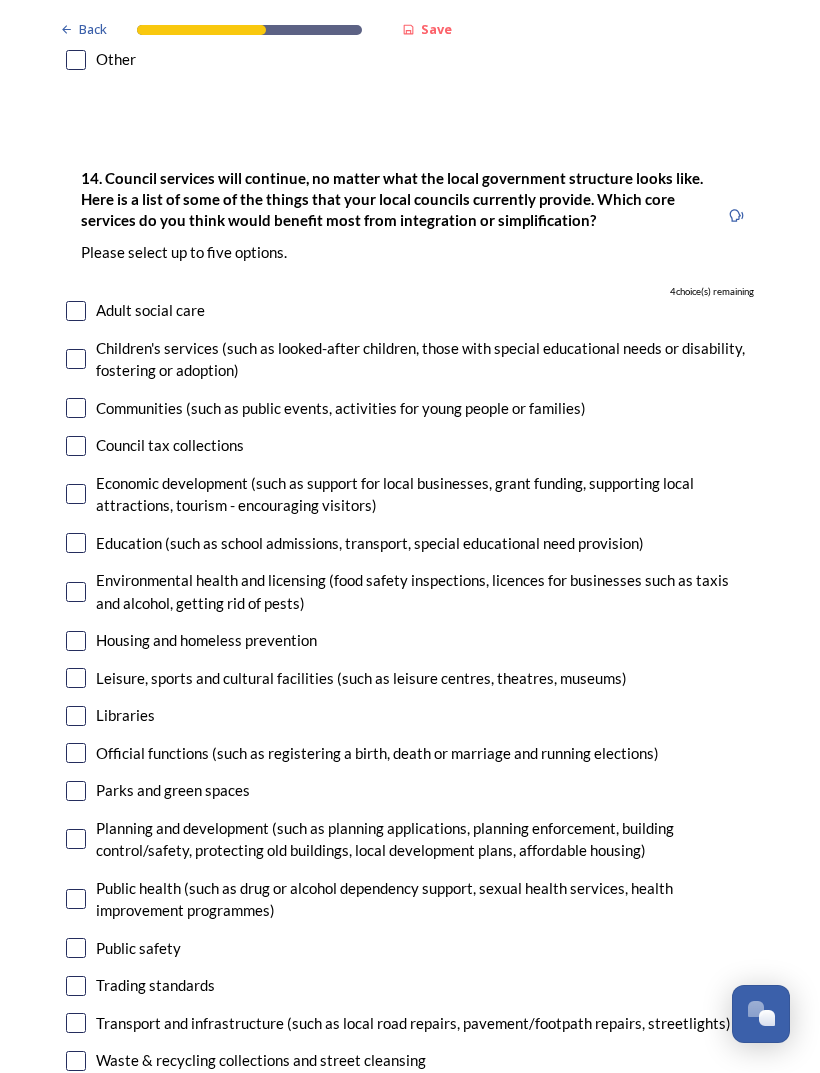 click at bounding box center [76, 1098] 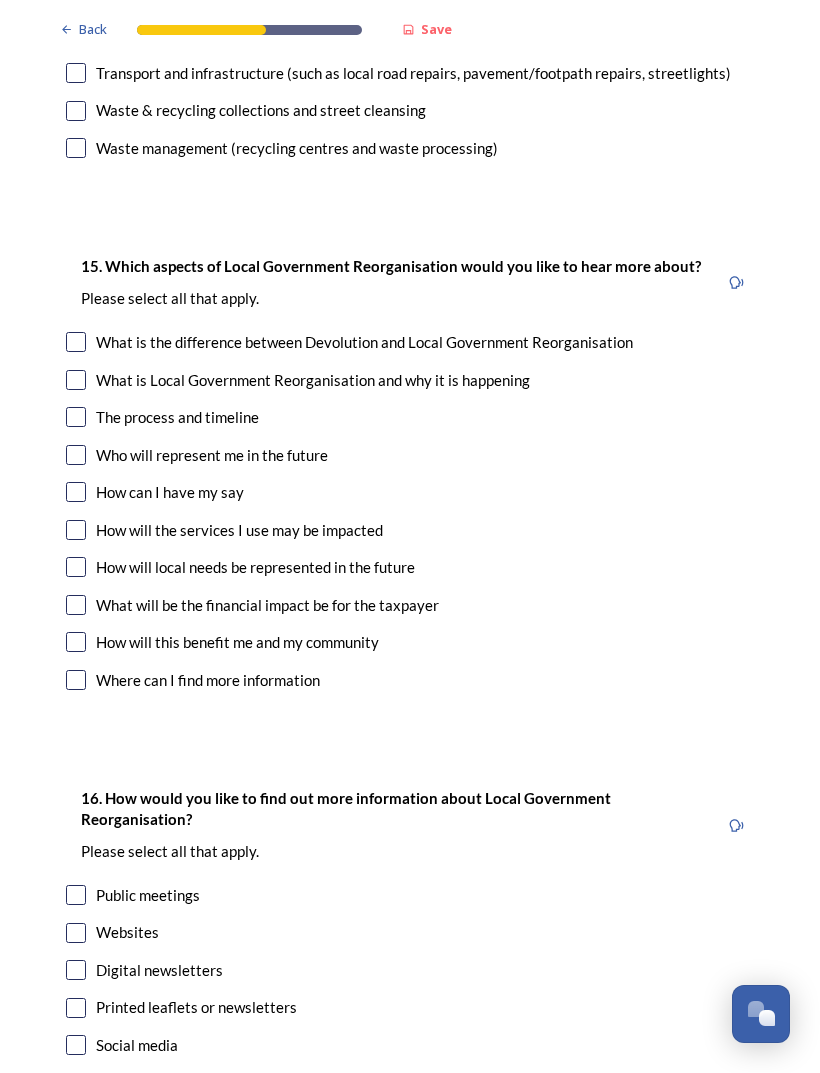 scroll, scrollTop: 5552, scrollLeft: 0, axis: vertical 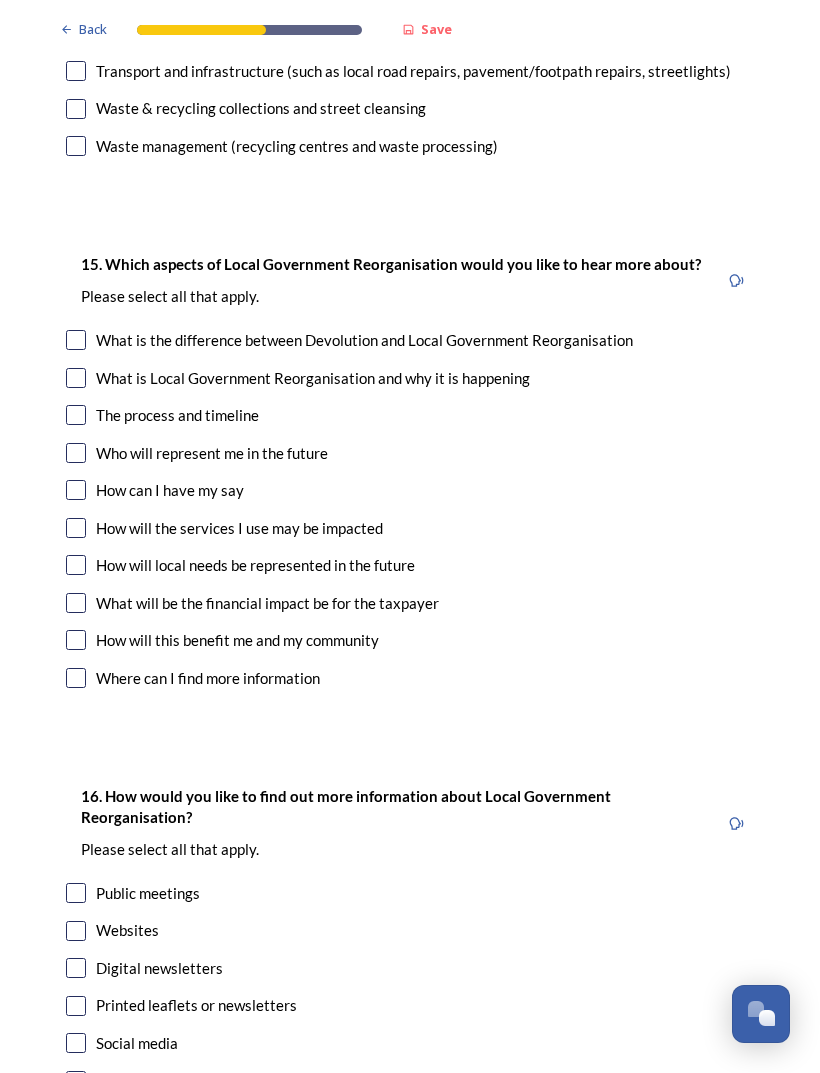 click at bounding box center [76, 453] 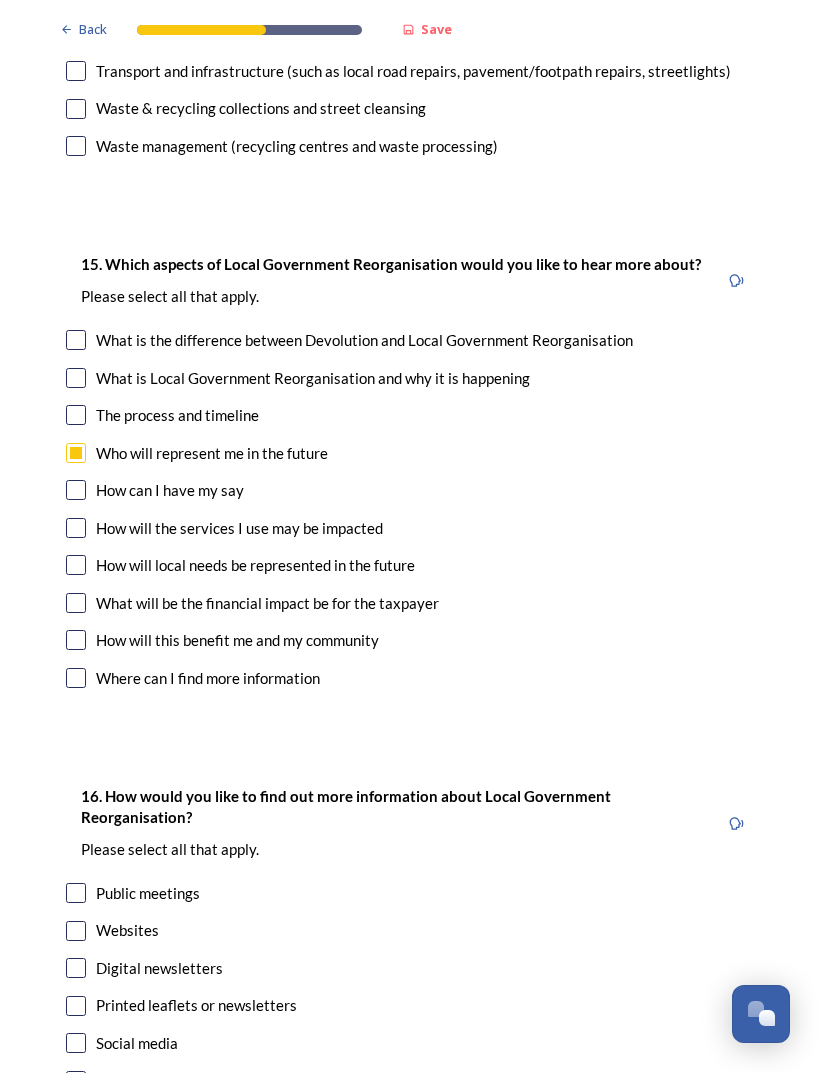 click at bounding box center [76, 490] 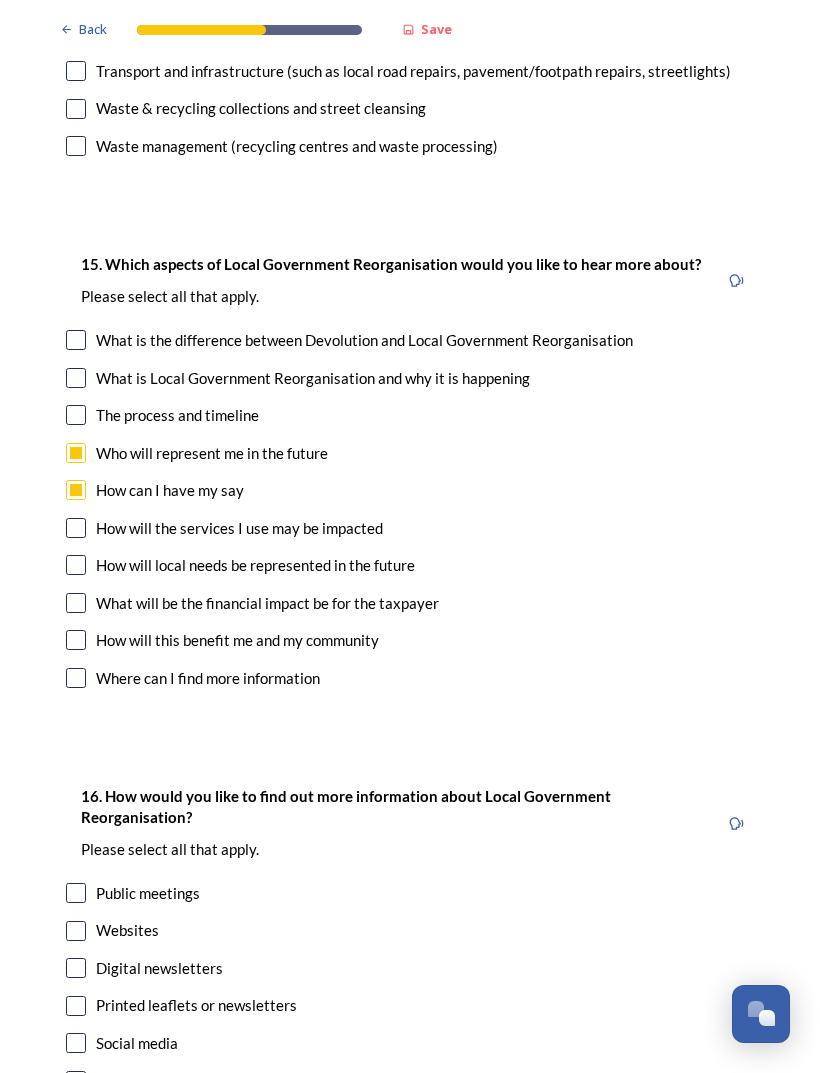 click at bounding box center (76, 603) 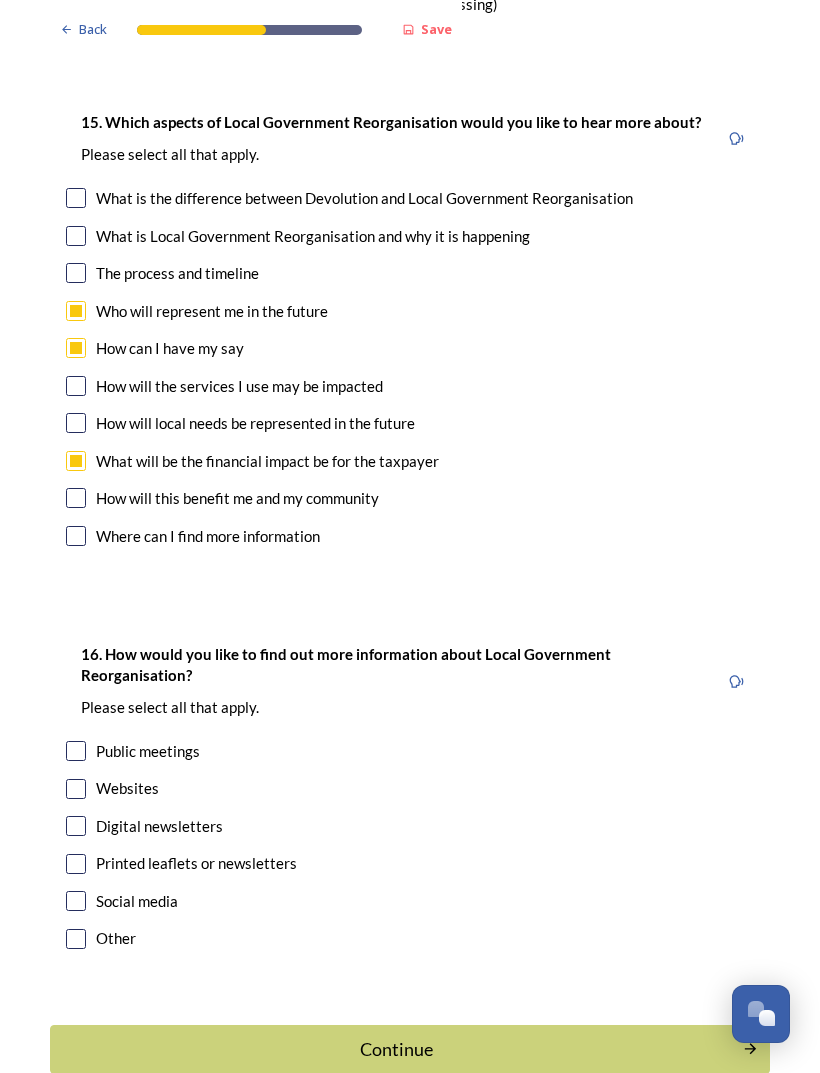 scroll, scrollTop: 5692, scrollLeft: 0, axis: vertical 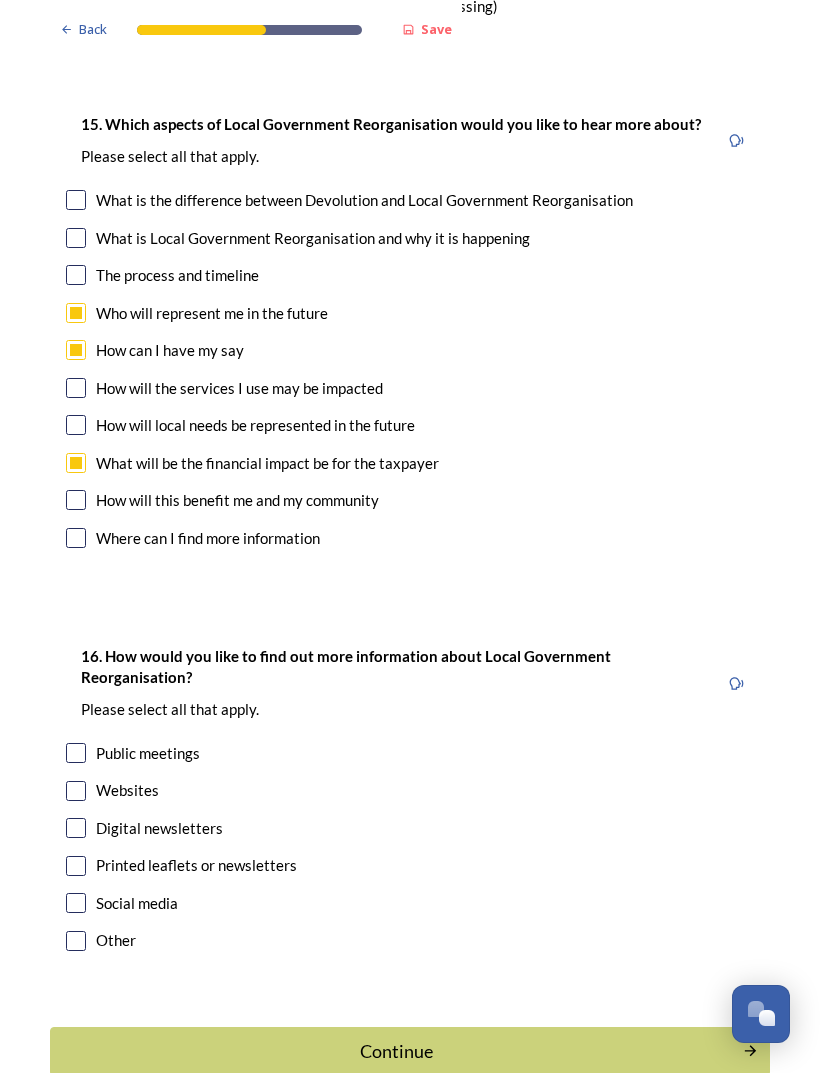 click at bounding box center (76, 753) 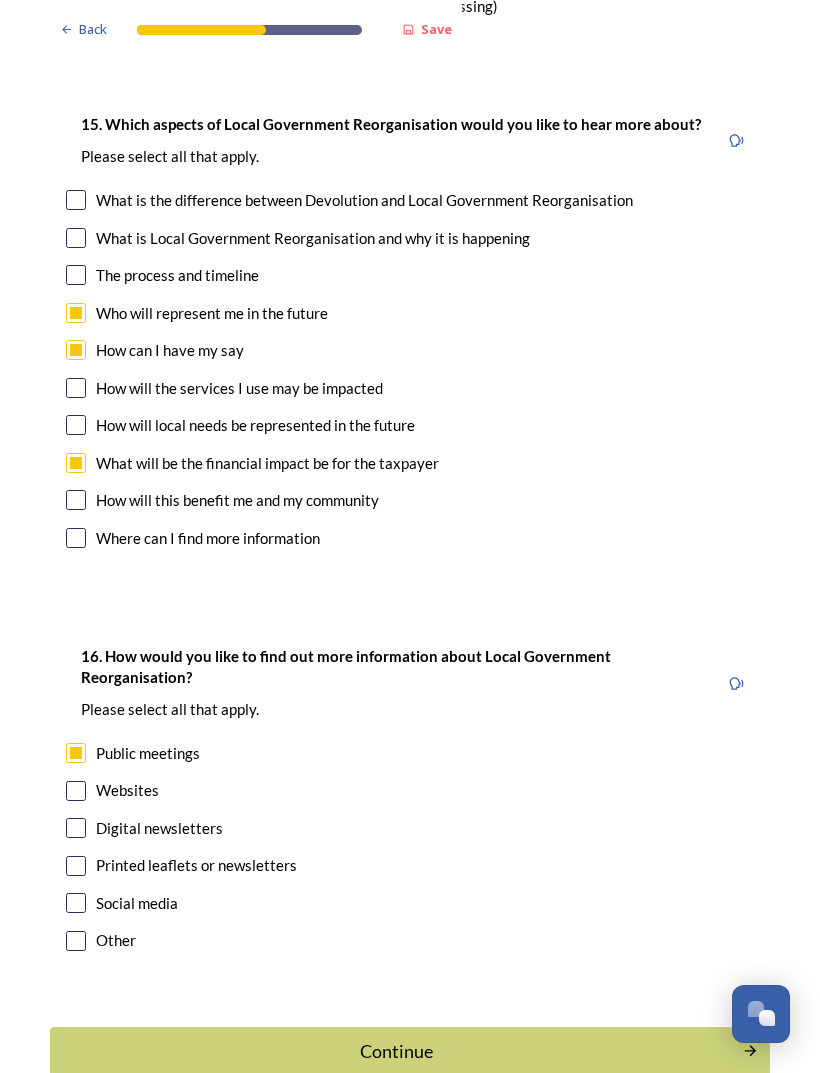 click on "Continue" at bounding box center [396, 1051] 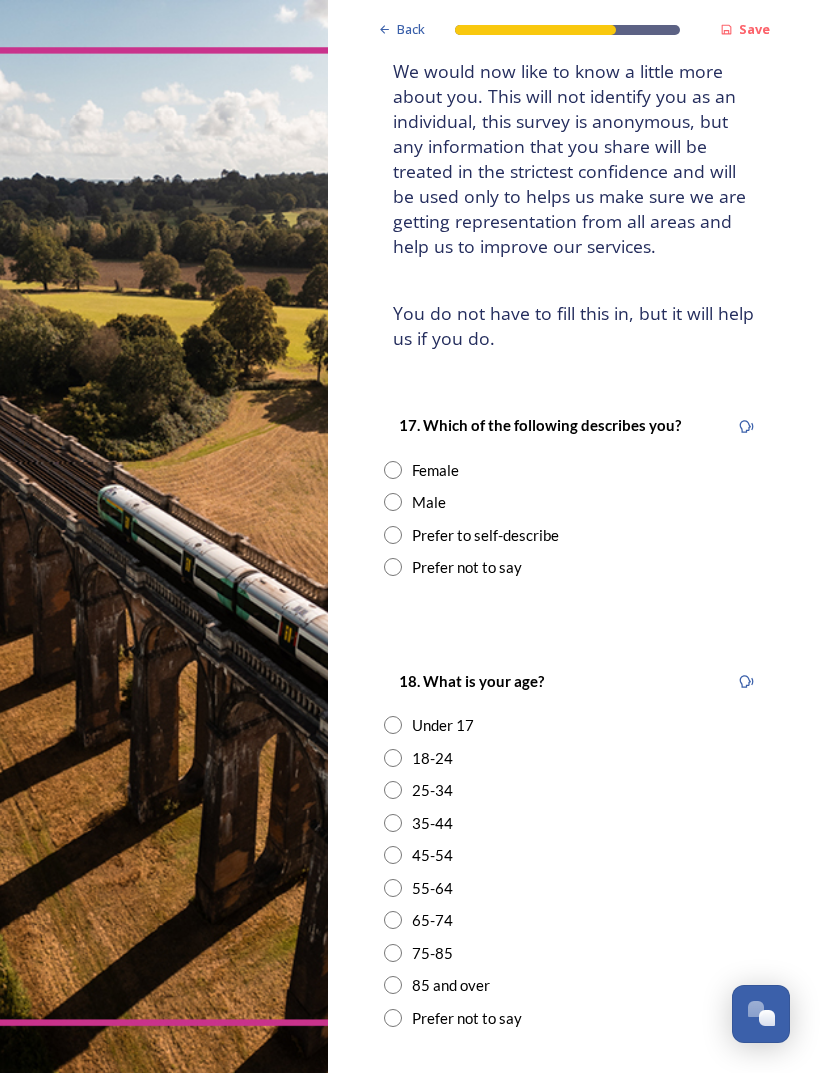 scroll, scrollTop: 142, scrollLeft: 0, axis: vertical 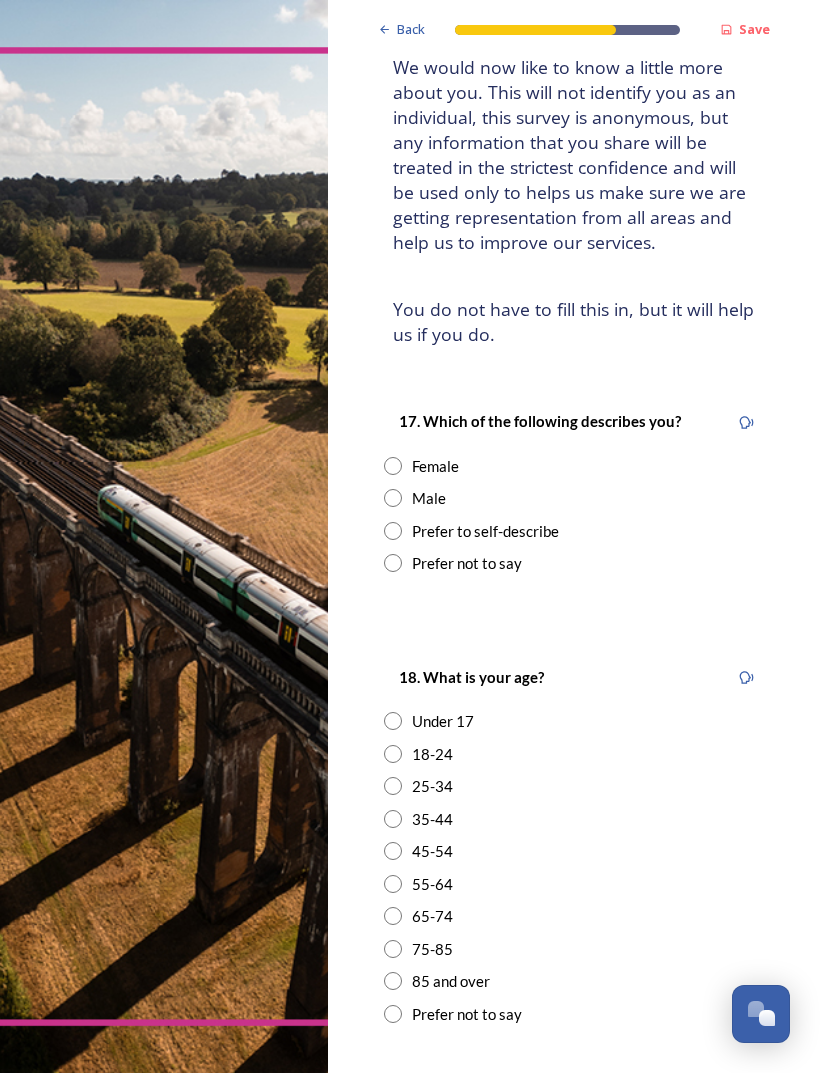 click on "17. Which of the following describes you?  [GENDER] [GENDER] [PREFER_SELF_DESCRIBE] [PREFER_NOT_TO_SAY]" at bounding box center [574, 491] 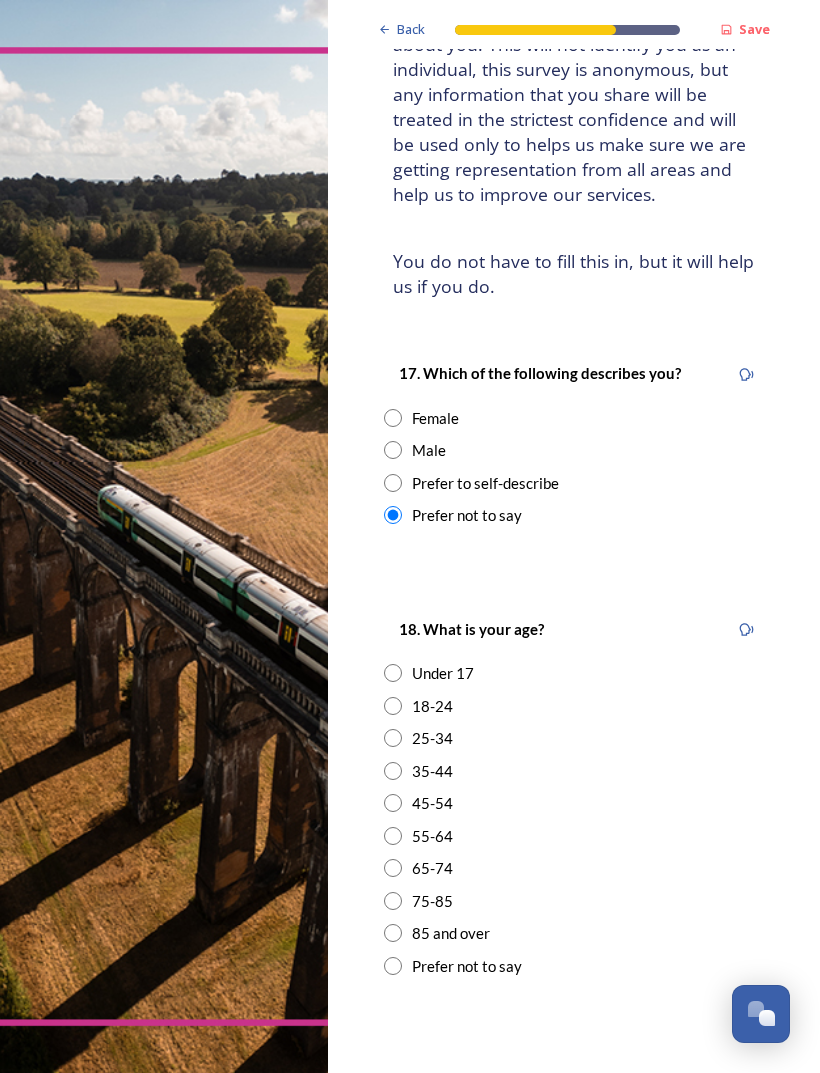 scroll, scrollTop: 190, scrollLeft: 0, axis: vertical 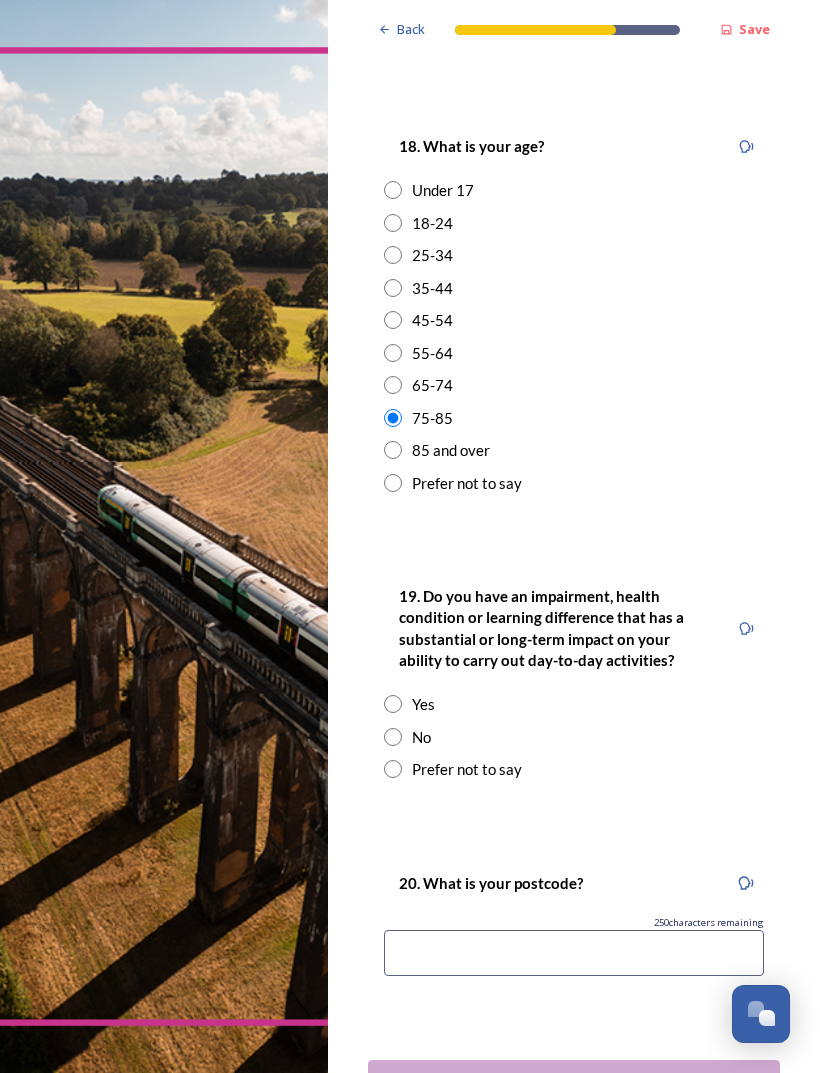 click at bounding box center (393, 704) 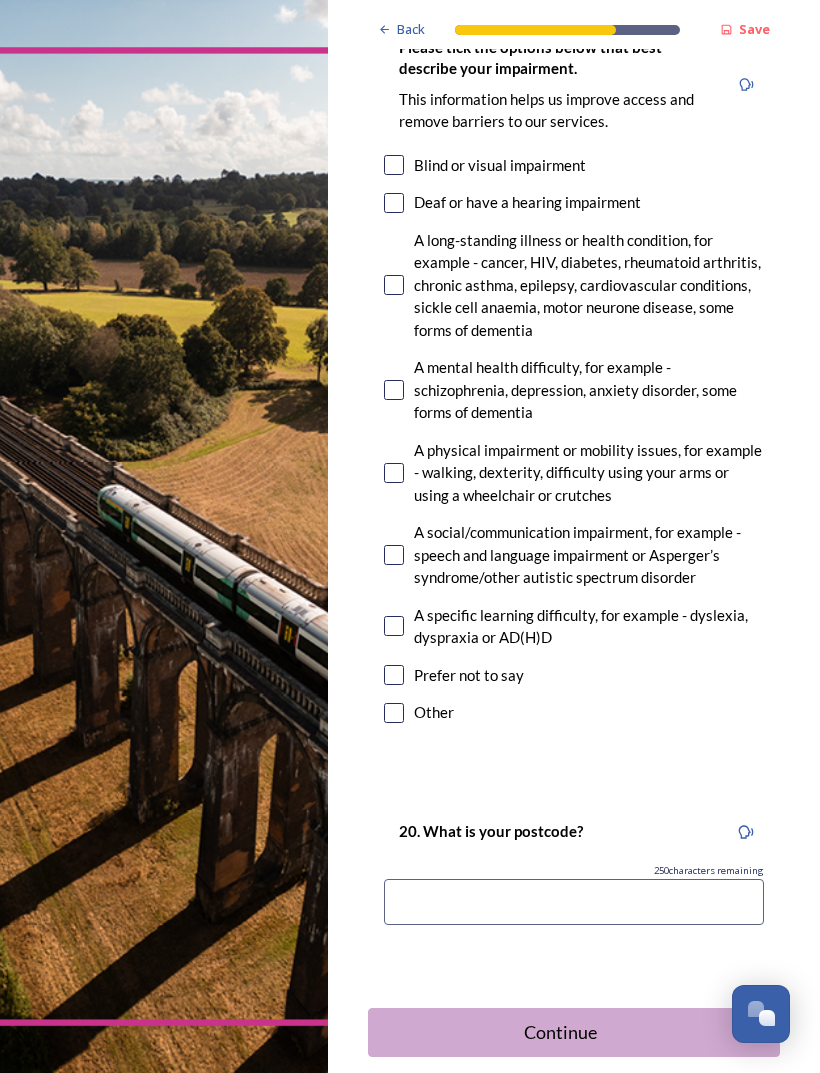 scroll, scrollTop: 1509, scrollLeft: 0, axis: vertical 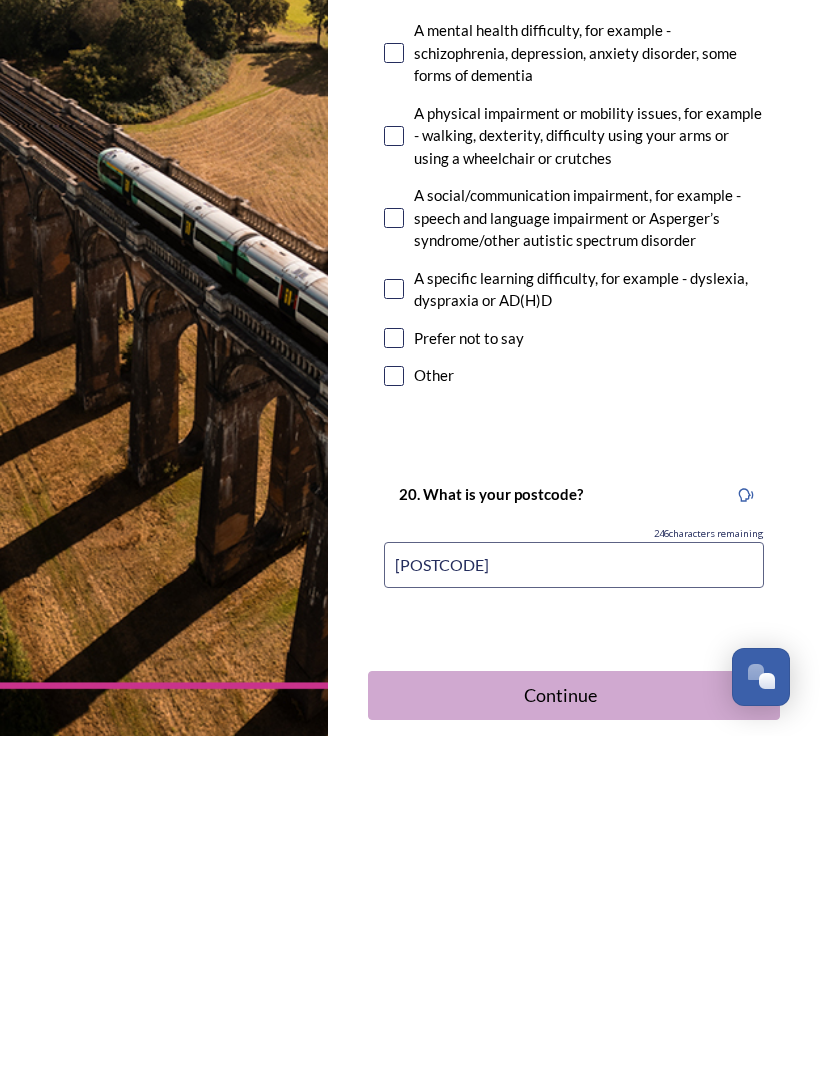 type on "[POSTCODE]" 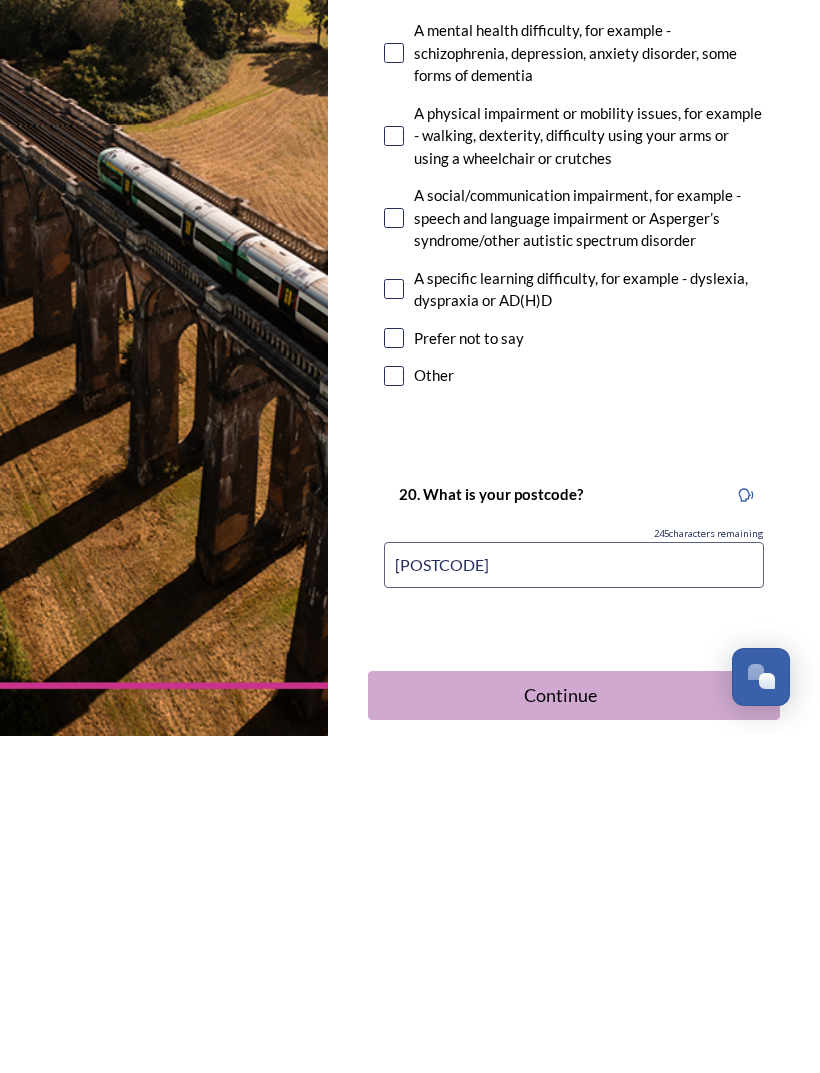 click on "Continue" at bounding box center [560, 1032] 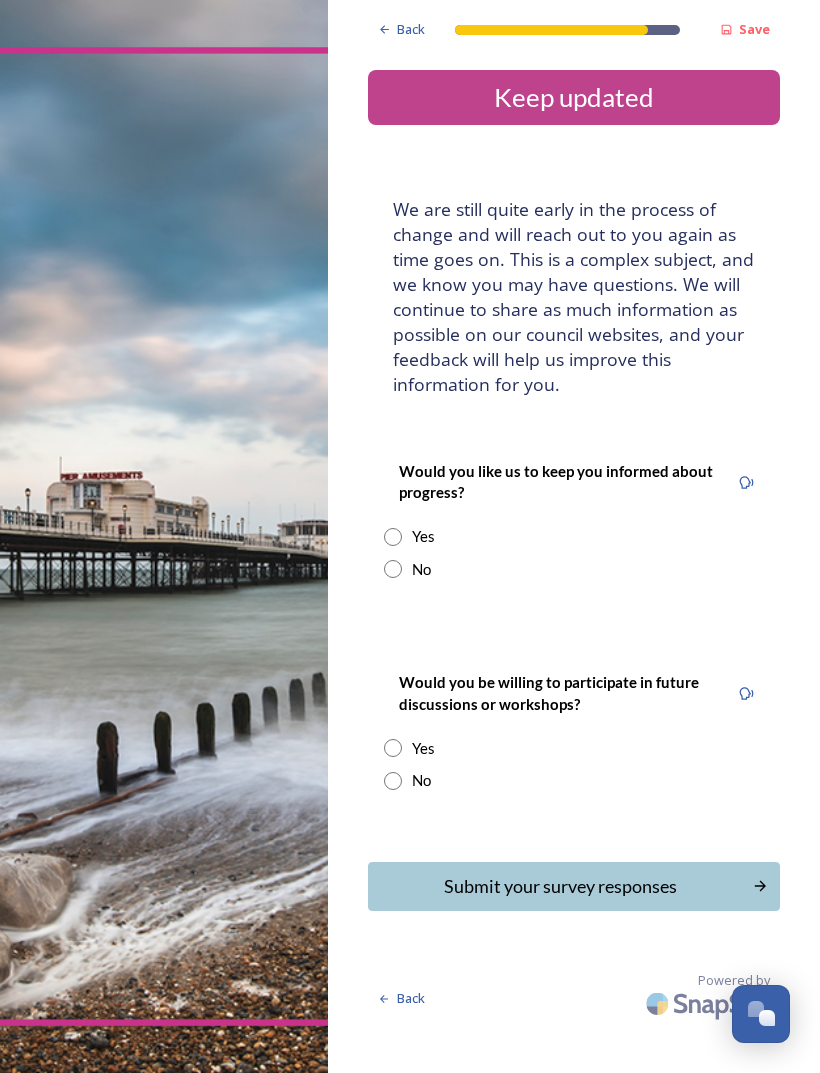 click at bounding box center (393, 569) 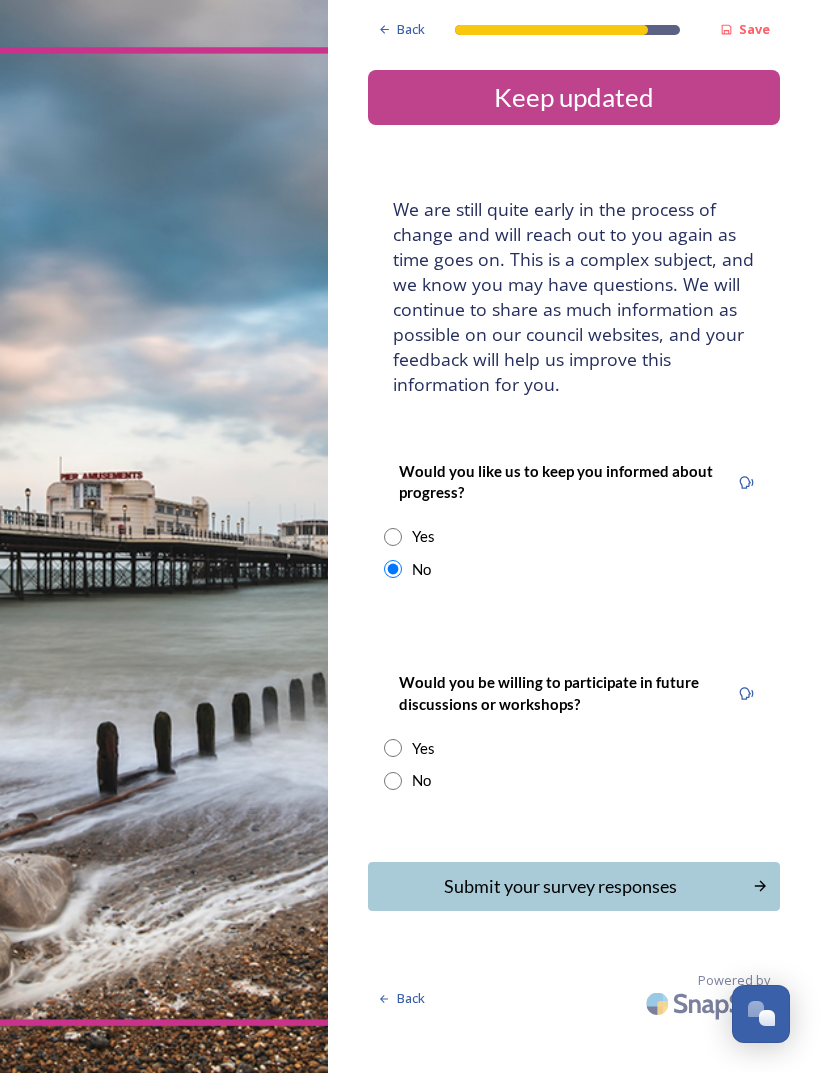 click on "No" at bounding box center [574, 780] 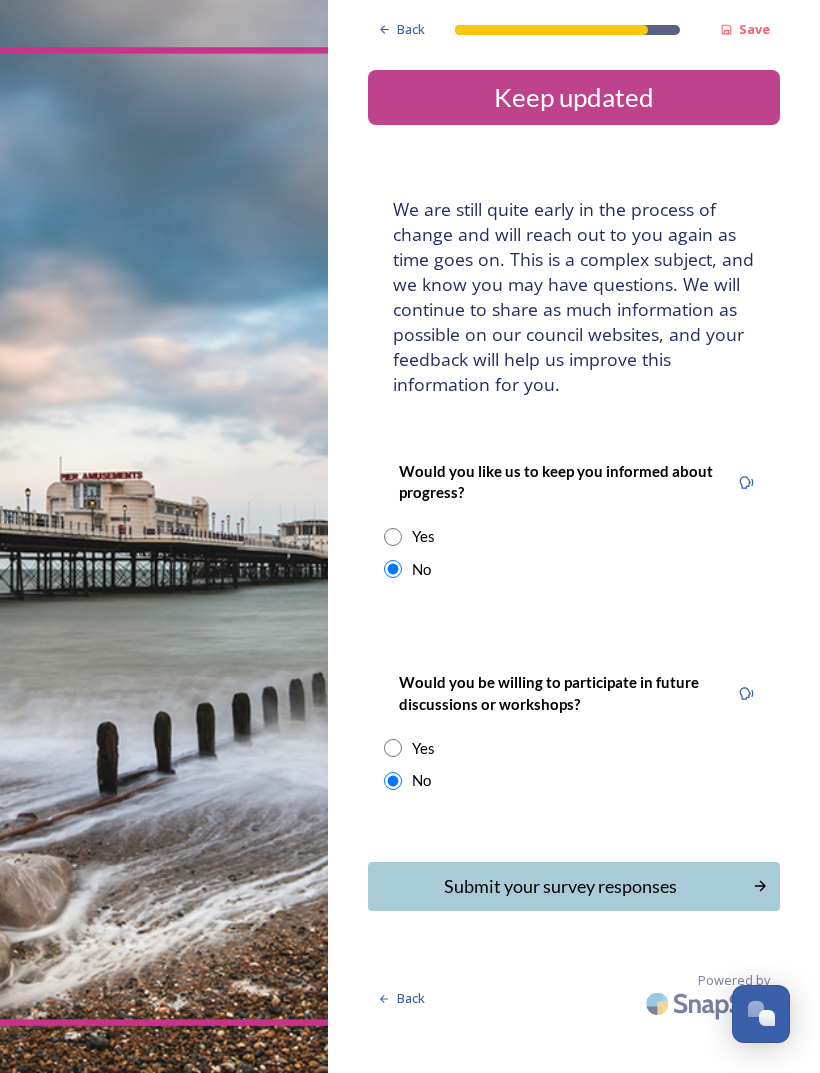 click on "Submit your survey responses" at bounding box center [560, 886] 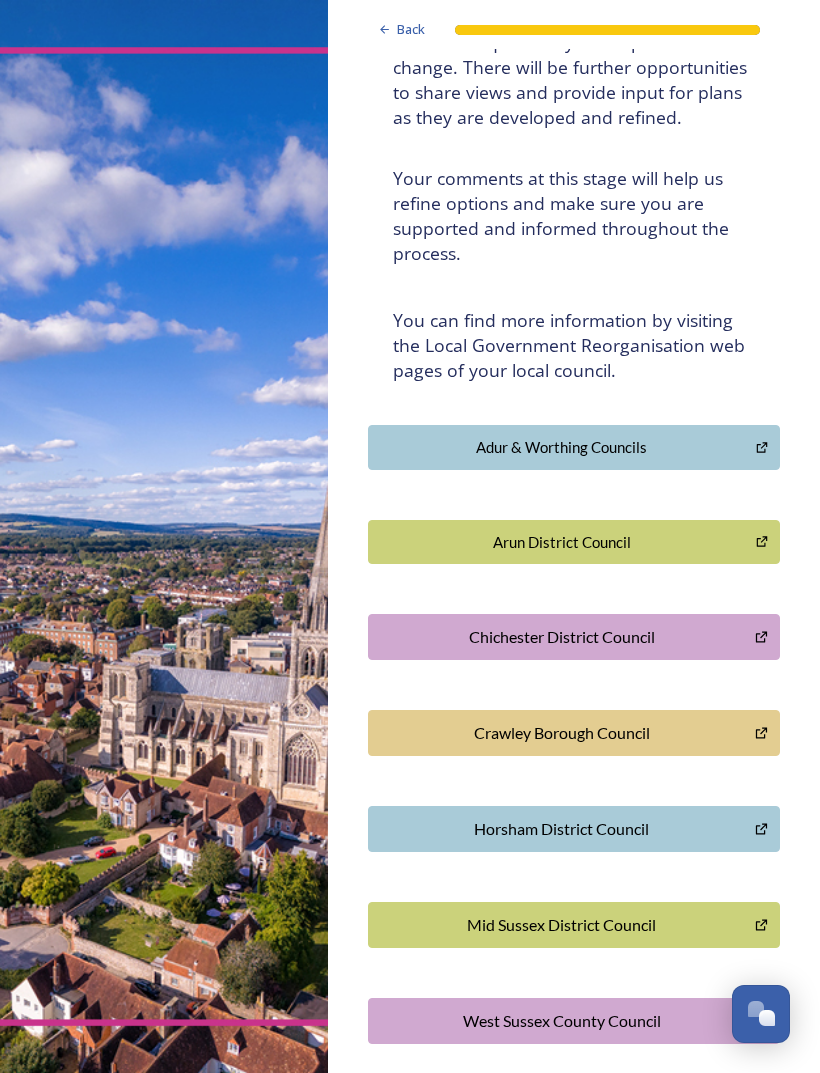 scroll, scrollTop: 228, scrollLeft: 0, axis: vertical 